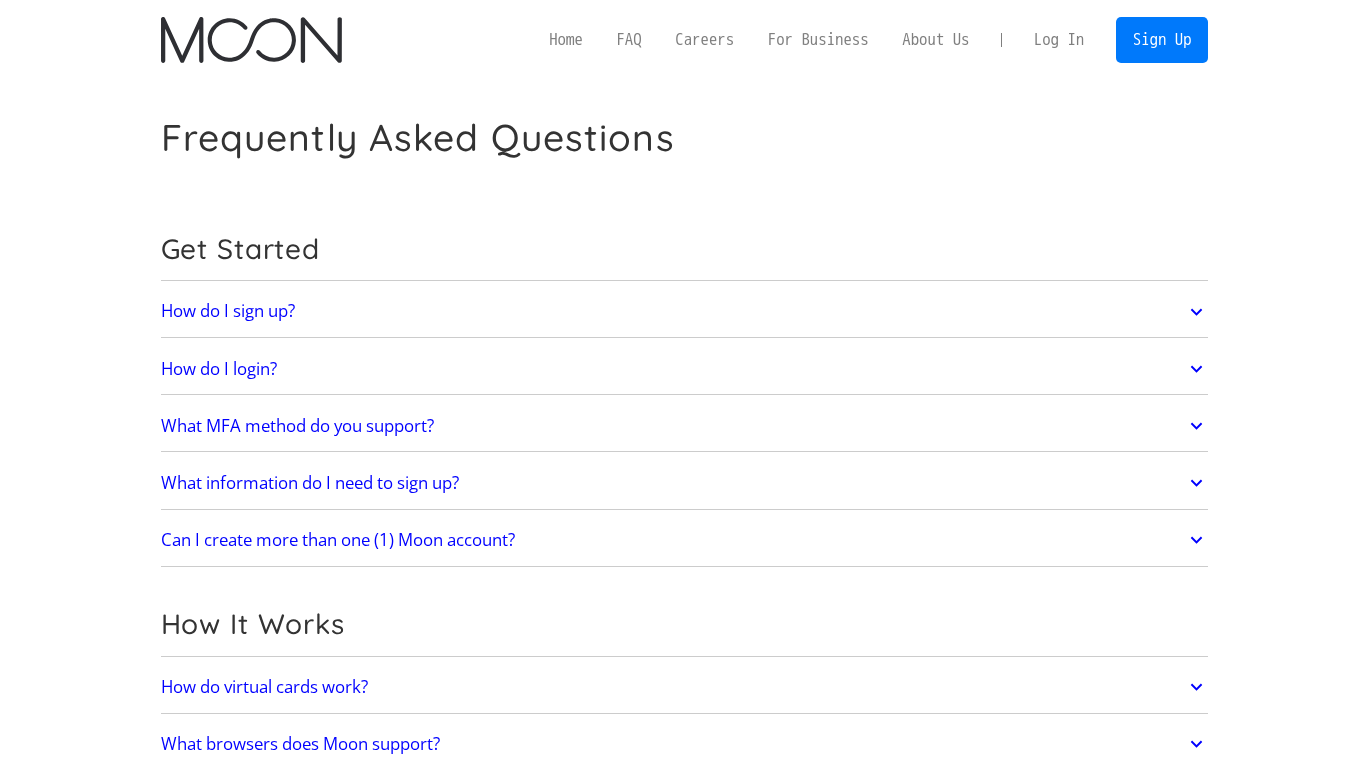 scroll, scrollTop: 0, scrollLeft: 0, axis: both 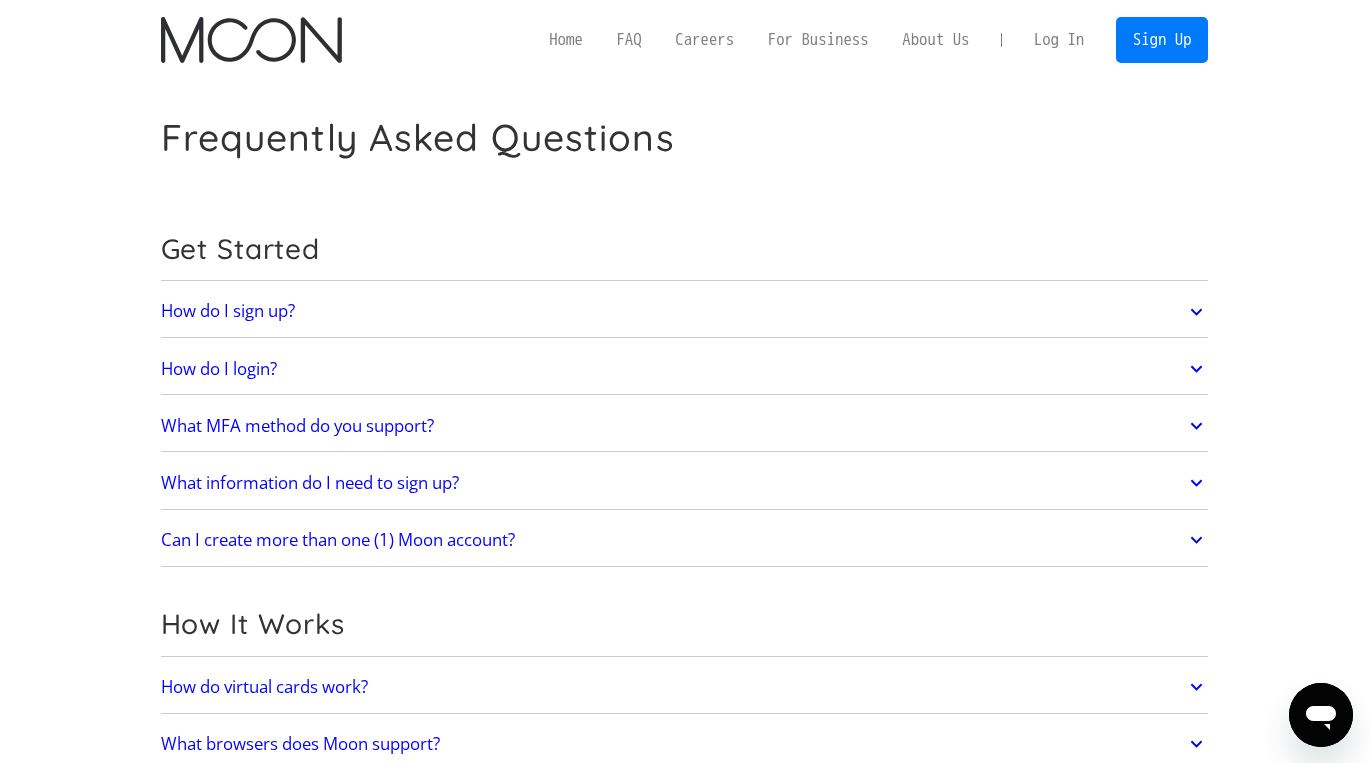 click on "What MFA method do you support?" at bounding box center (685, 426) 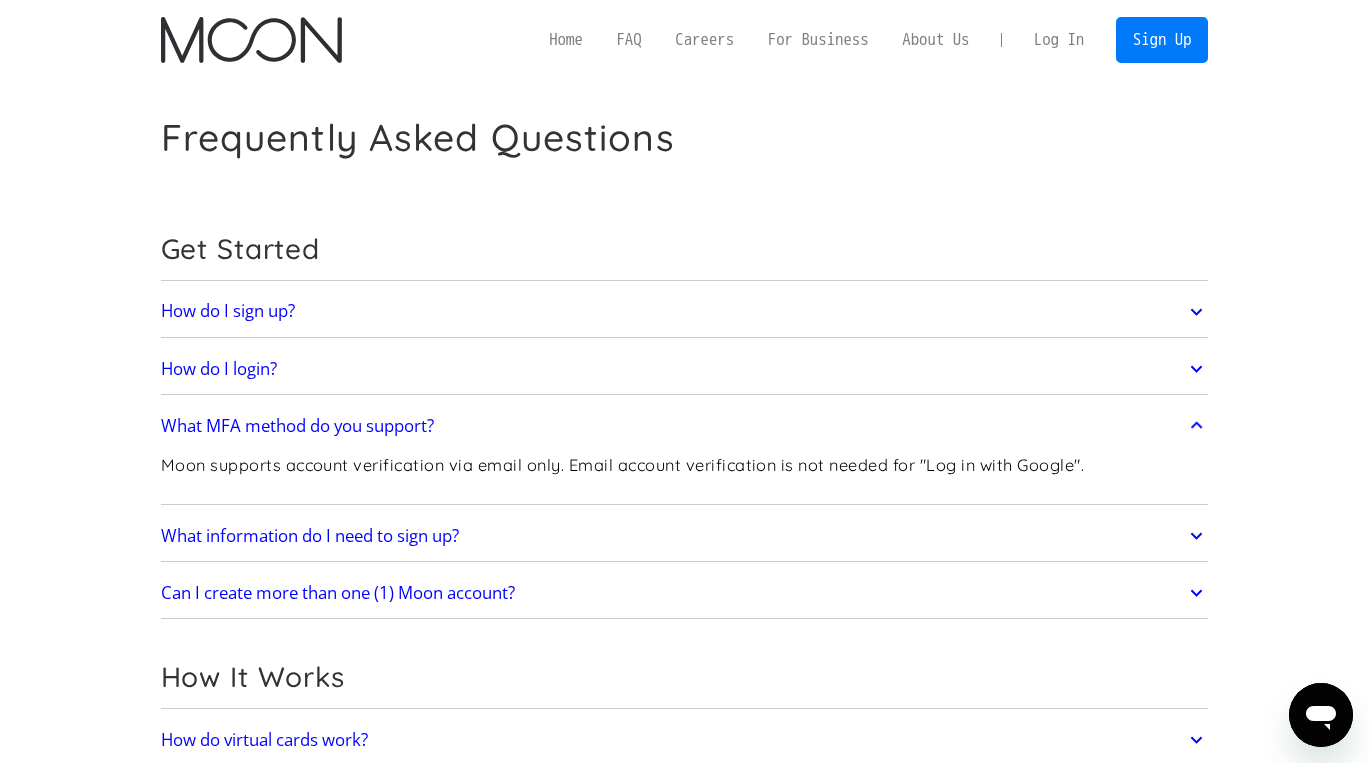 click on "What information do I need to sign up?" at bounding box center (685, 536) 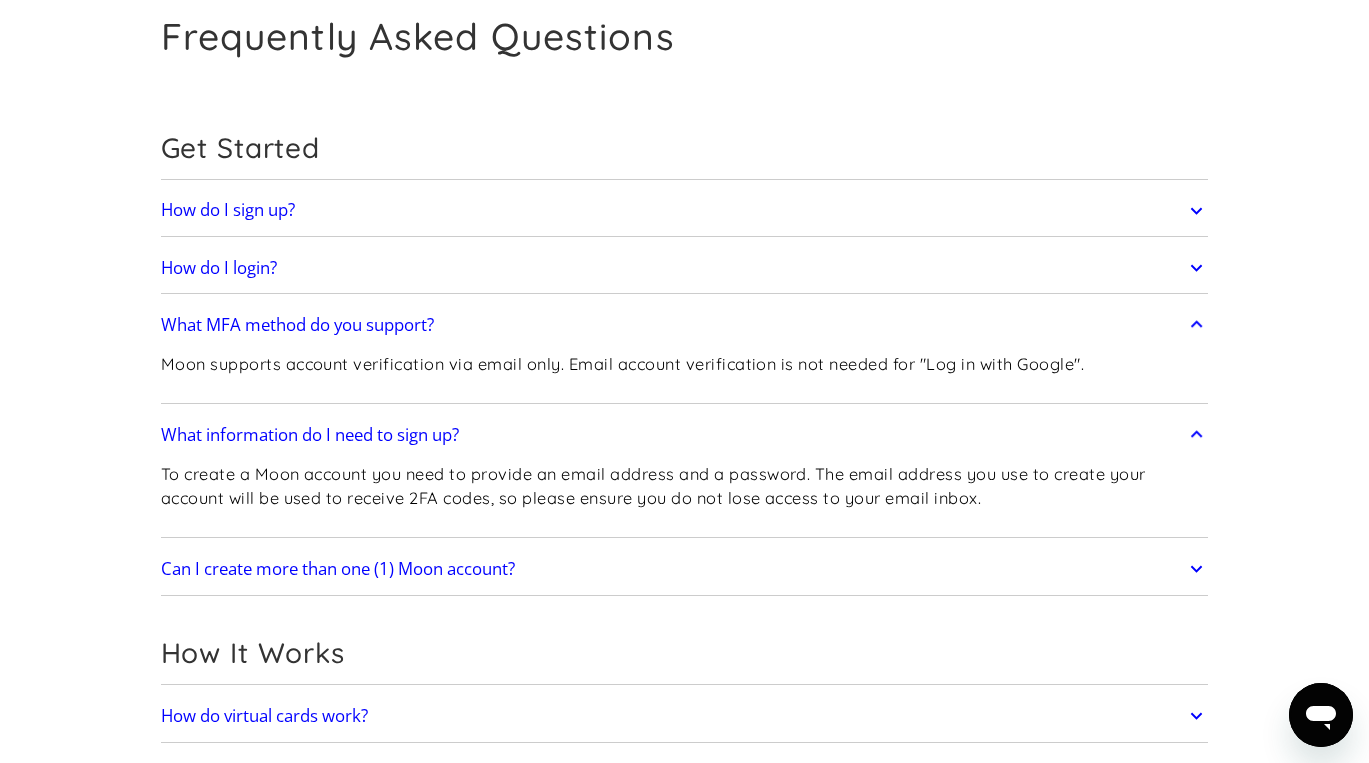 scroll, scrollTop: 107, scrollLeft: 0, axis: vertical 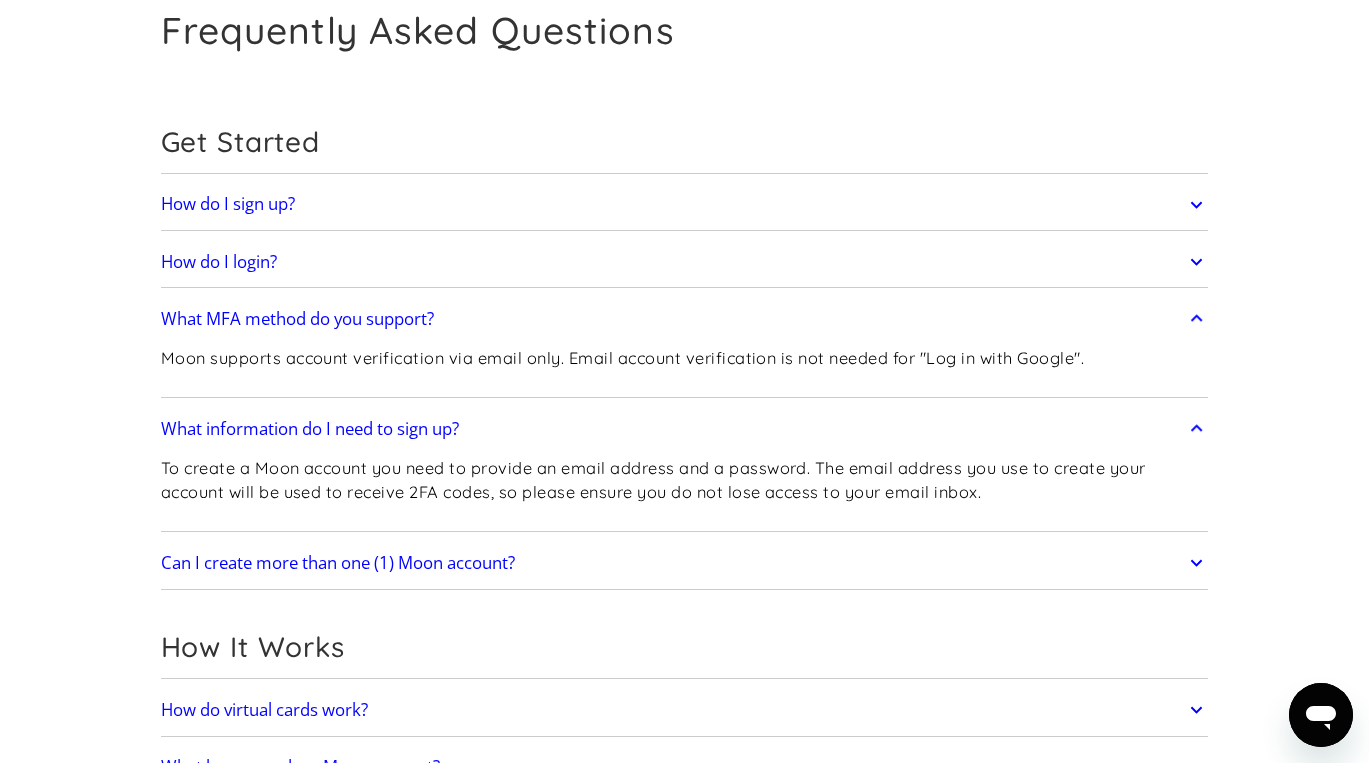 click on "Can I create more than one (1) Moon account?" at bounding box center [685, 563] 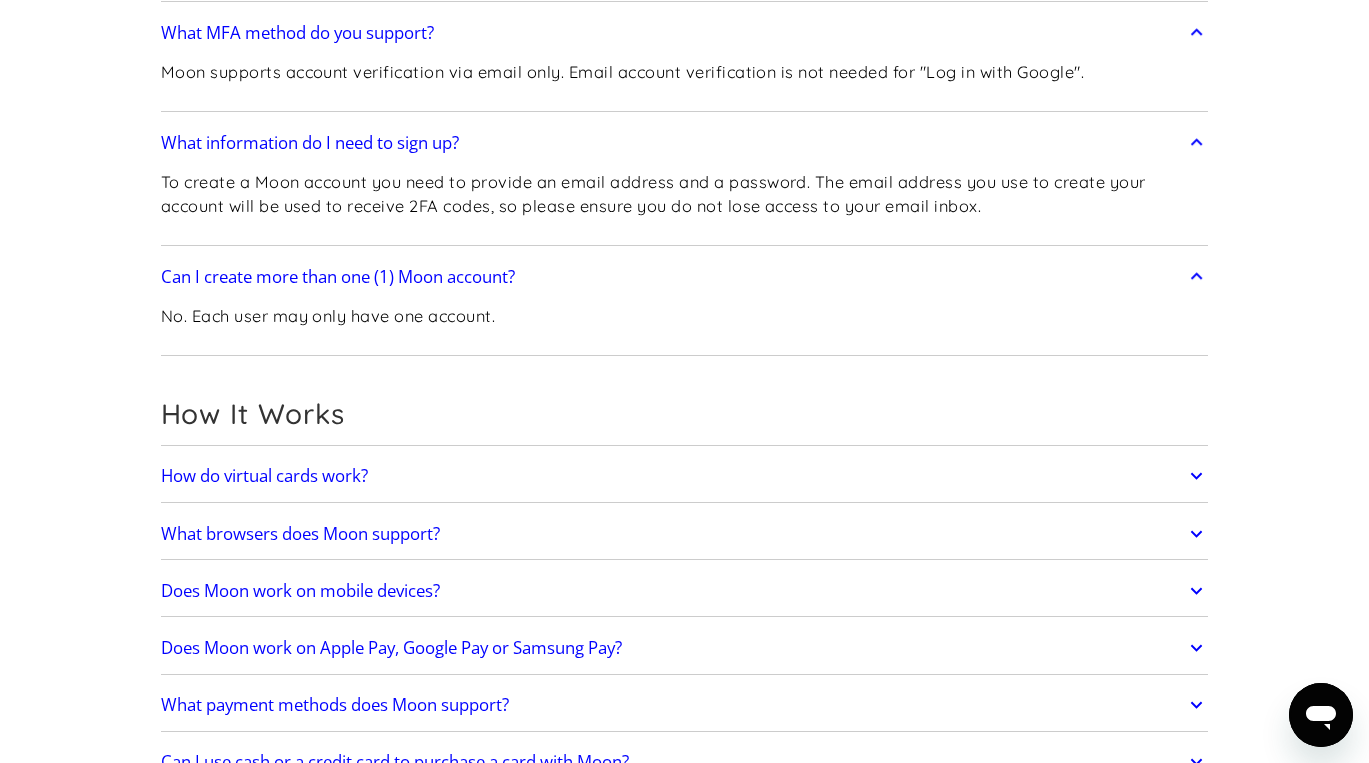 scroll, scrollTop: 396, scrollLeft: 0, axis: vertical 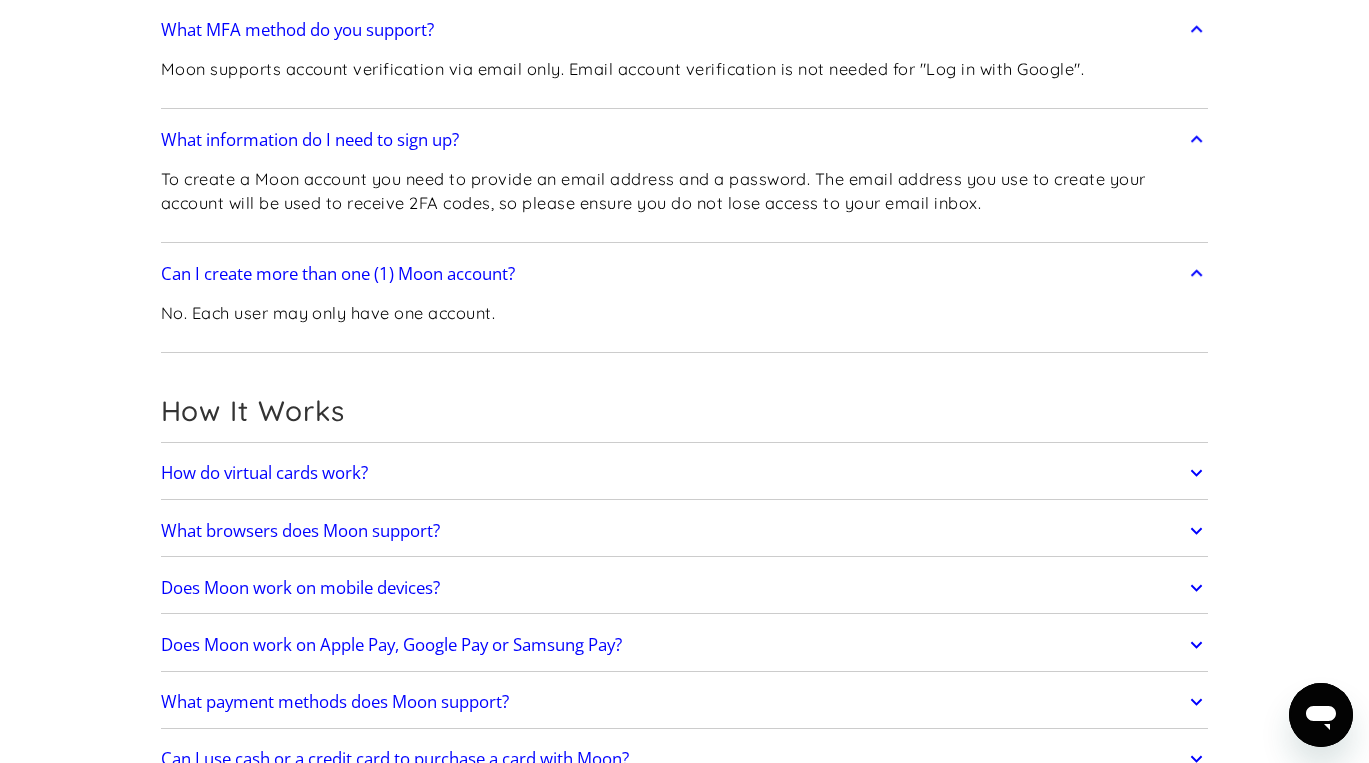 click on "How do virtual cards work?" at bounding box center [685, 474] 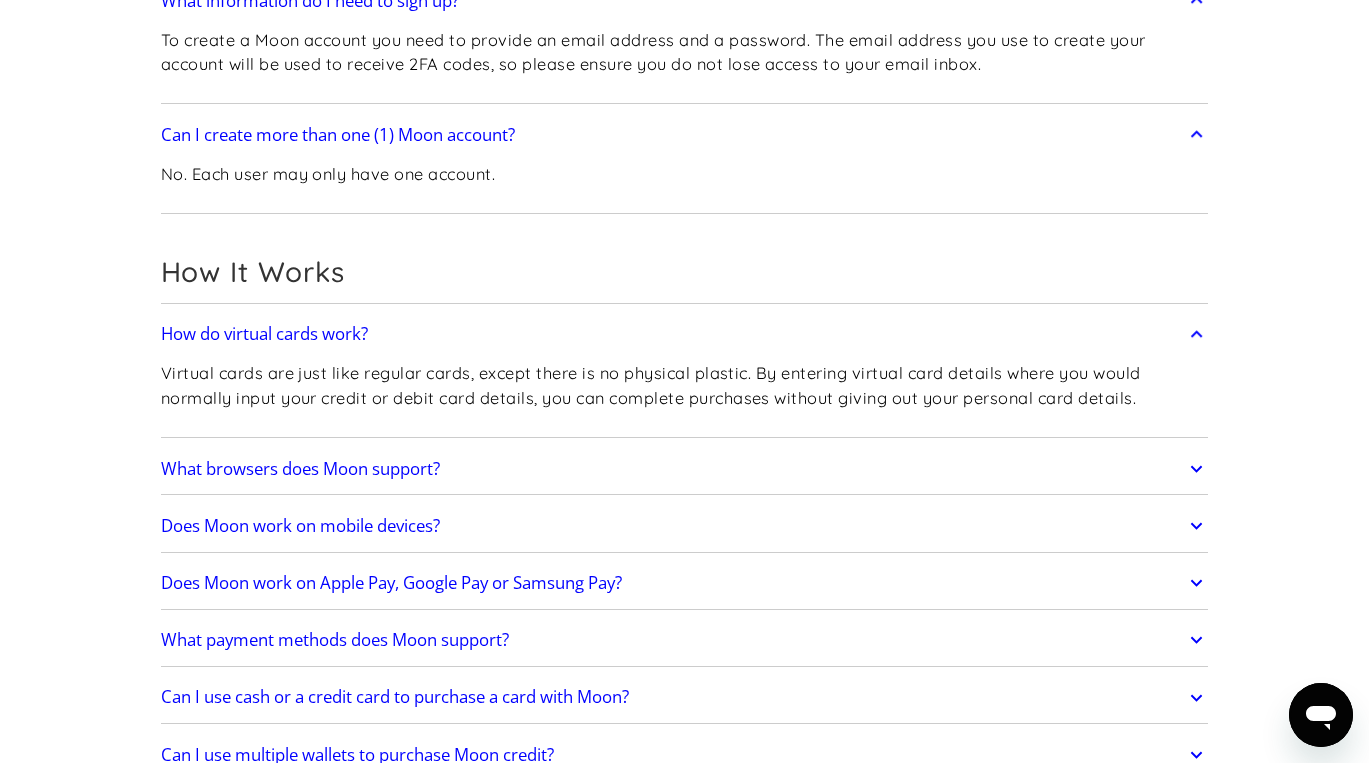 scroll, scrollTop: 542, scrollLeft: 0, axis: vertical 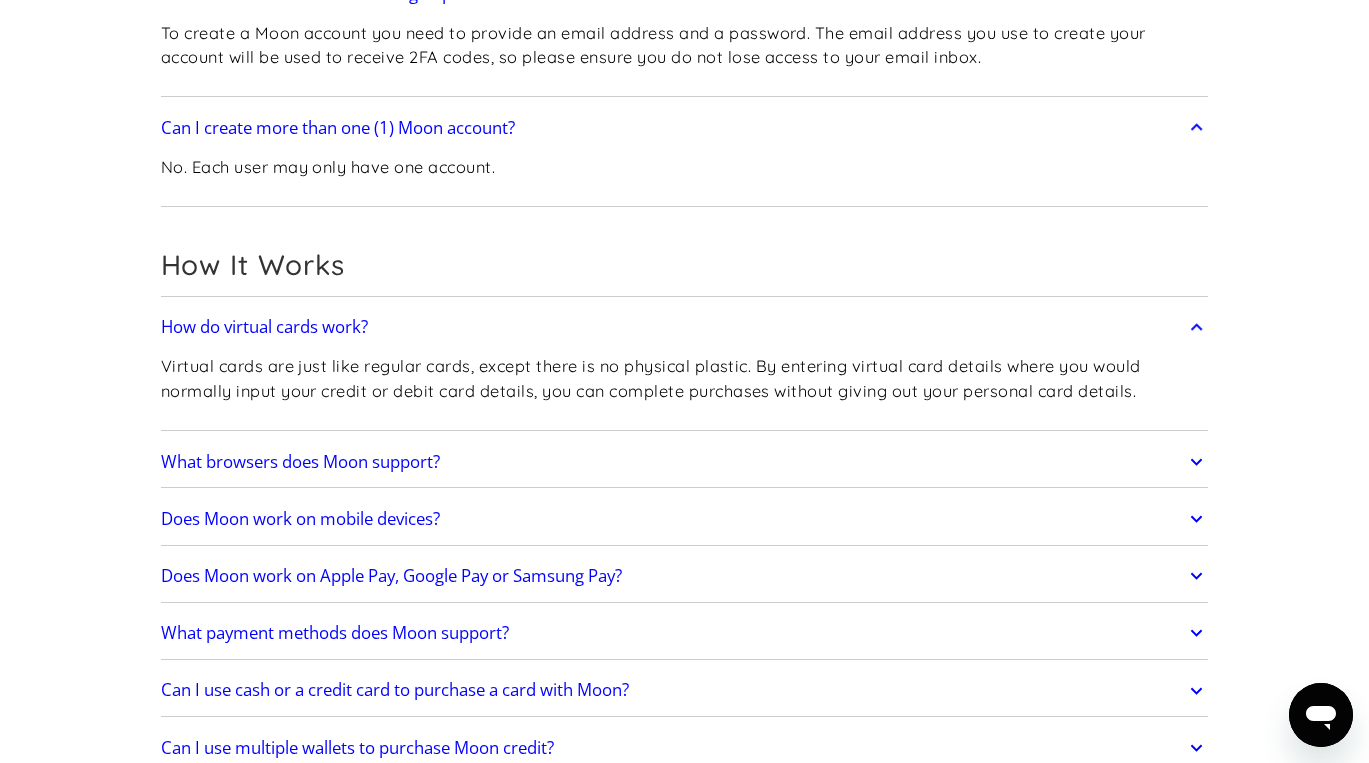 click on "What browsers does Moon support?" at bounding box center [685, 462] 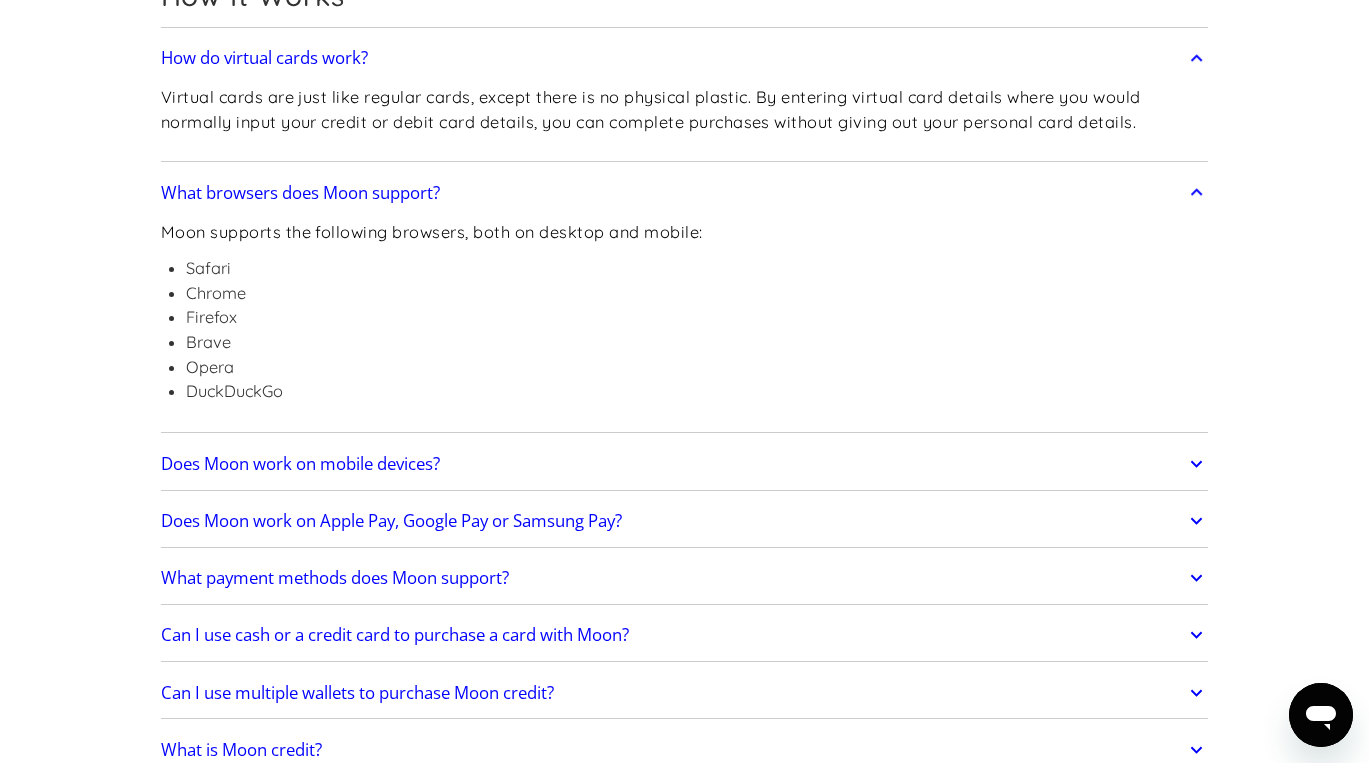scroll, scrollTop: 832, scrollLeft: 0, axis: vertical 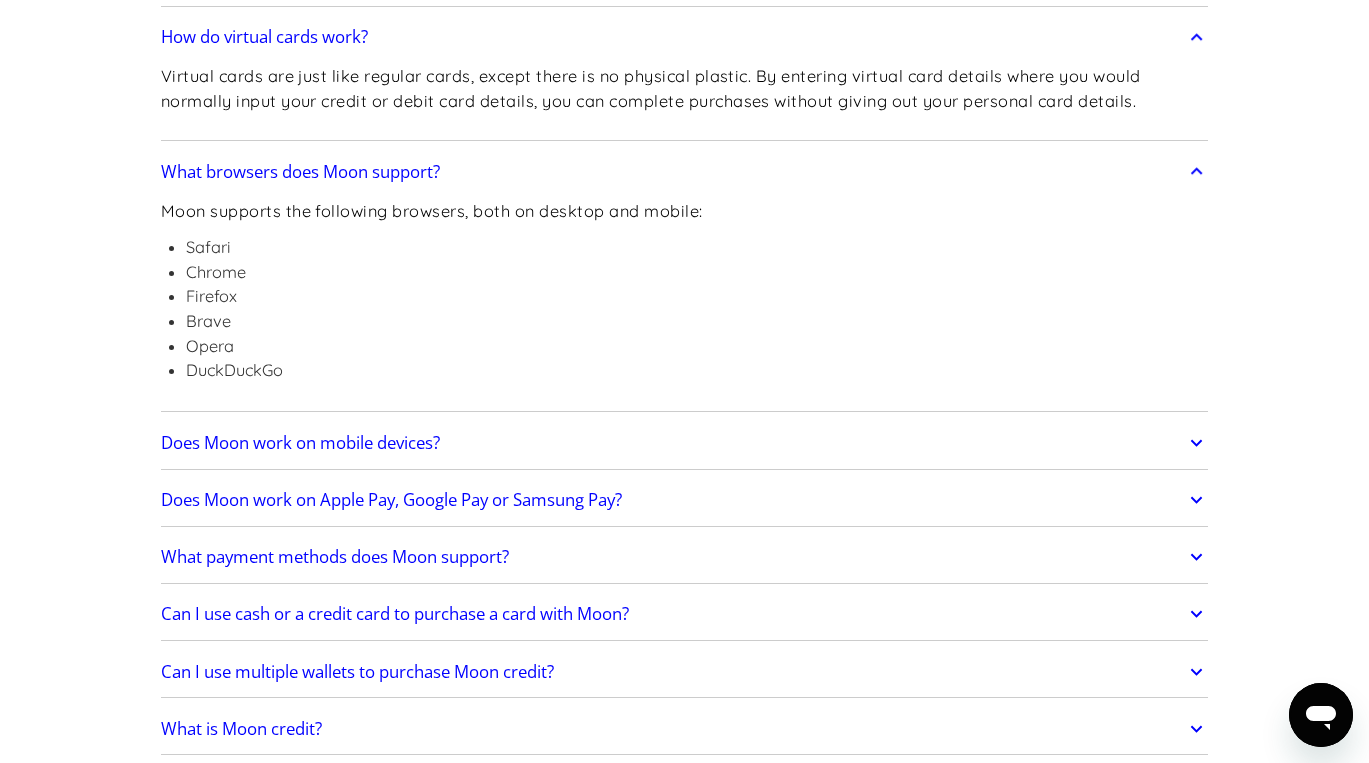 click on "Does Moon work on mobile devices?" at bounding box center (685, 443) 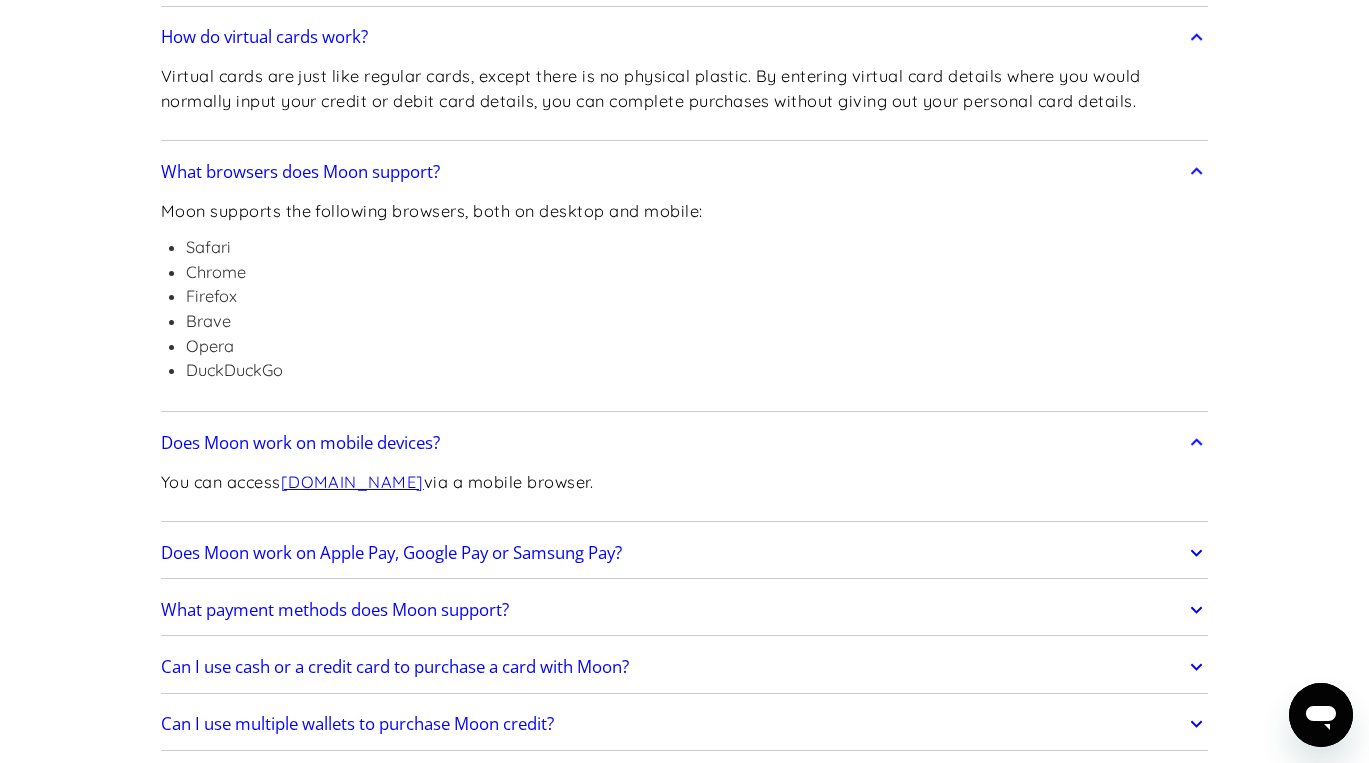 click on "Does Moon work on Apple Pay, Google Pay or Samsung Pay?" at bounding box center (685, 553) 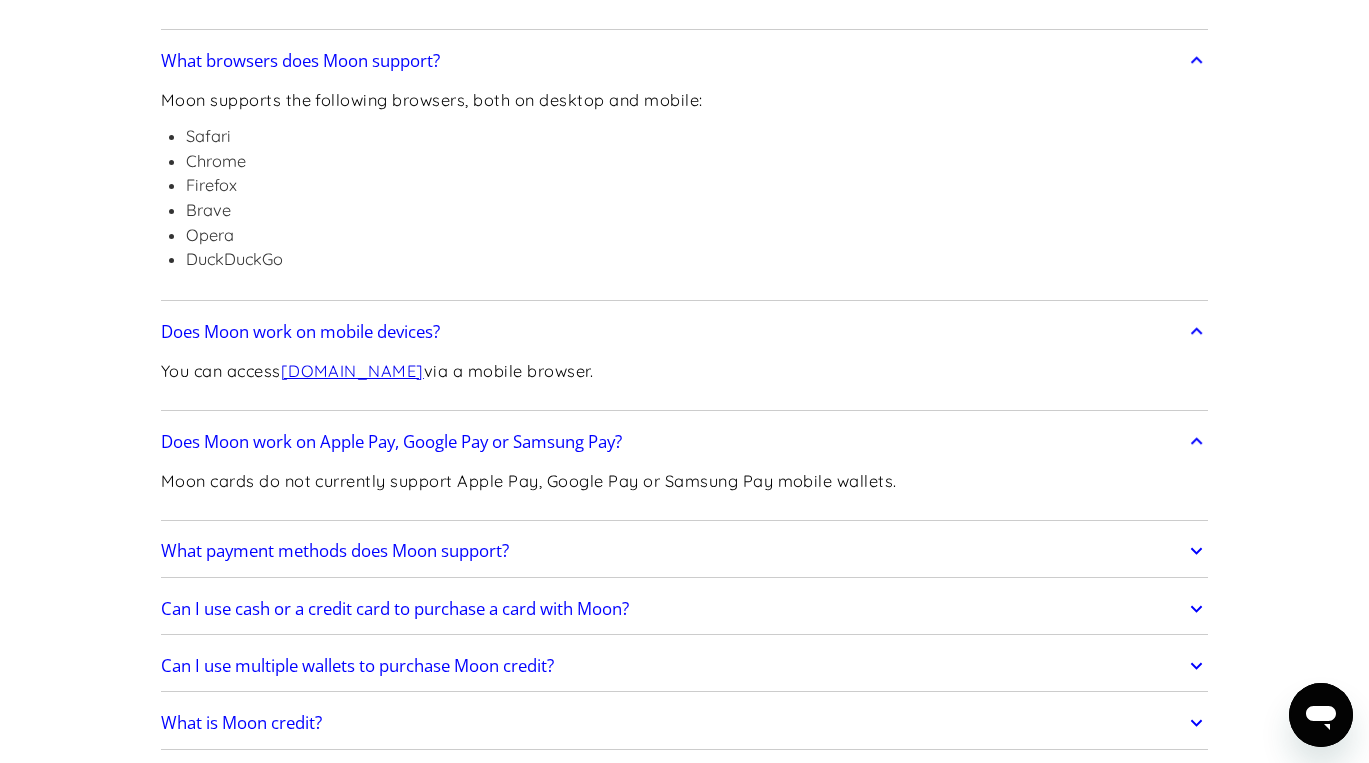 scroll, scrollTop: 947, scrollLeft: 0, axis: vertical 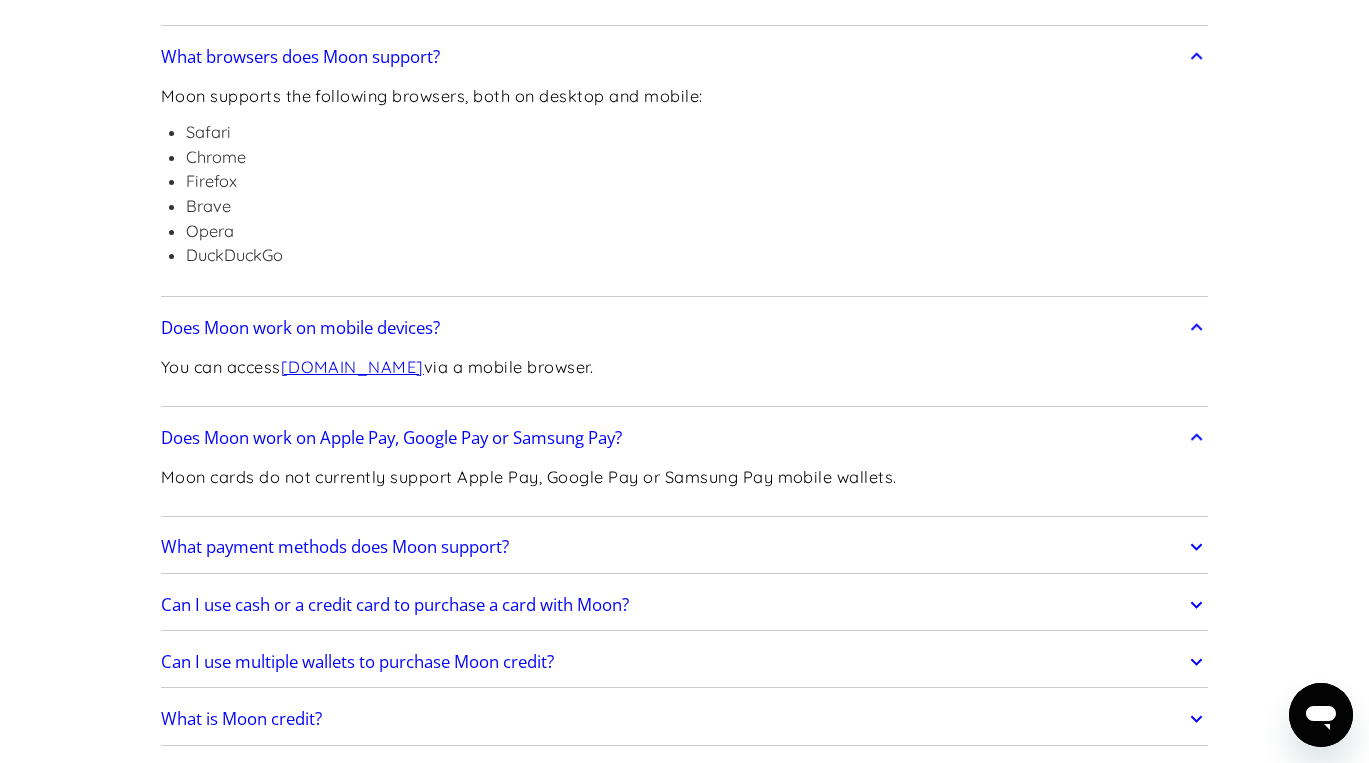 click on "What payment methods does Moon support?" at bounding box center [685, 547] 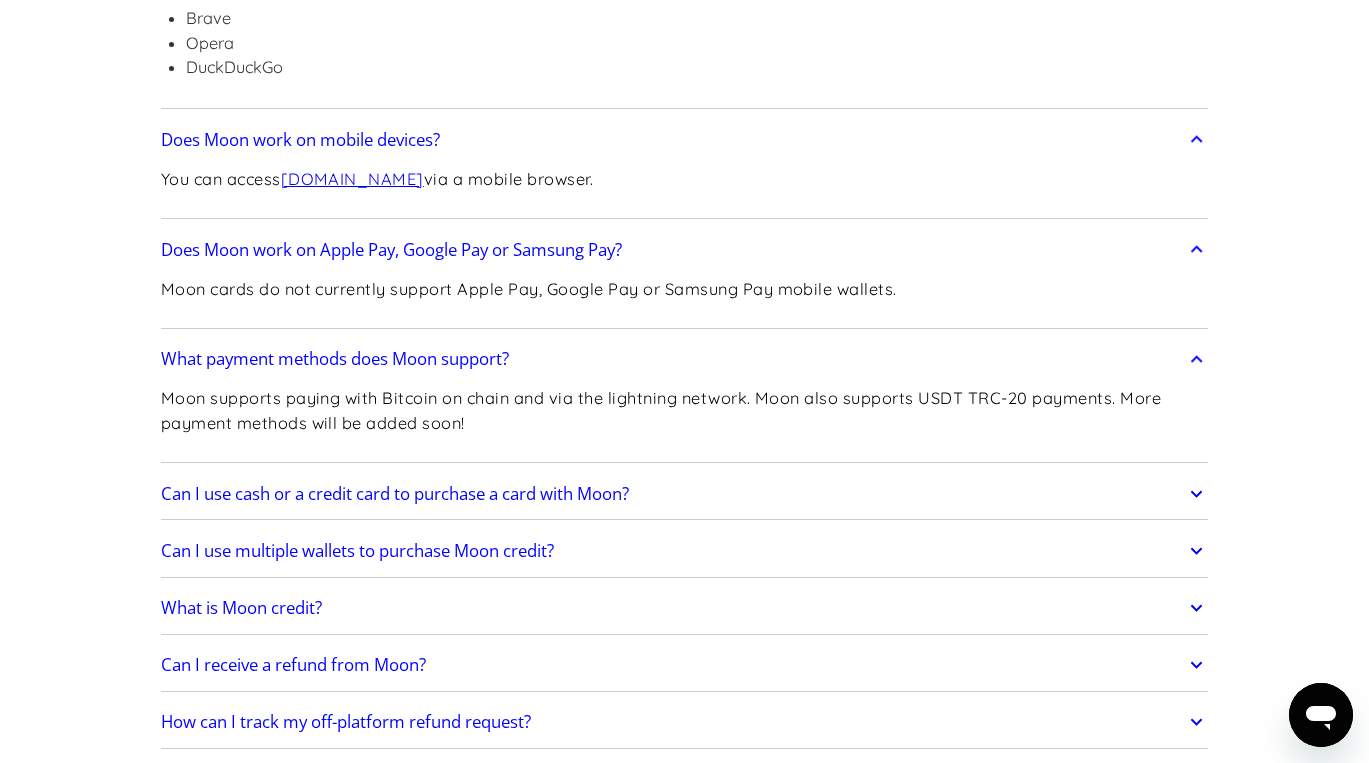 scroll, scrollTop: 1138, scrollLeft: 0, axis: vertical 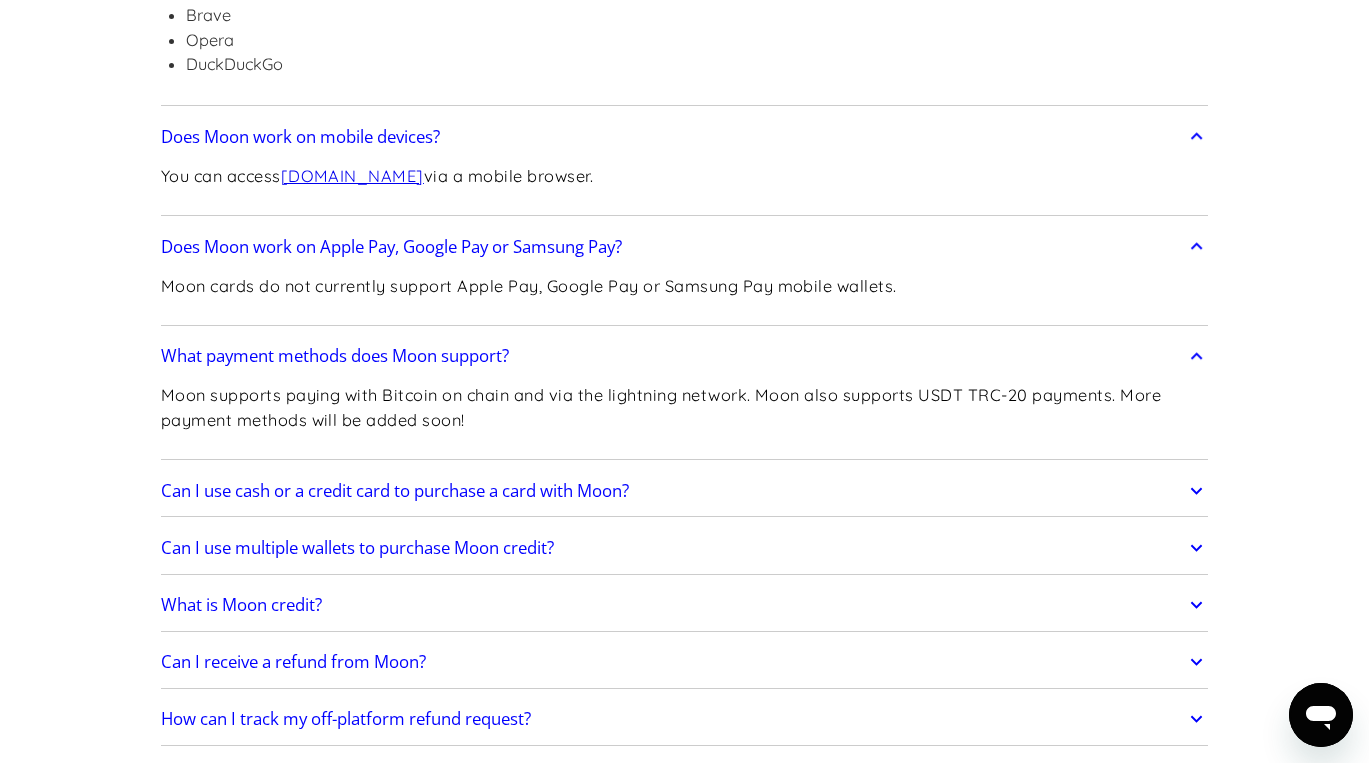click on "Can I use cash or a credit card to purchase a card with Moon?" at bounding box center [685, 491] 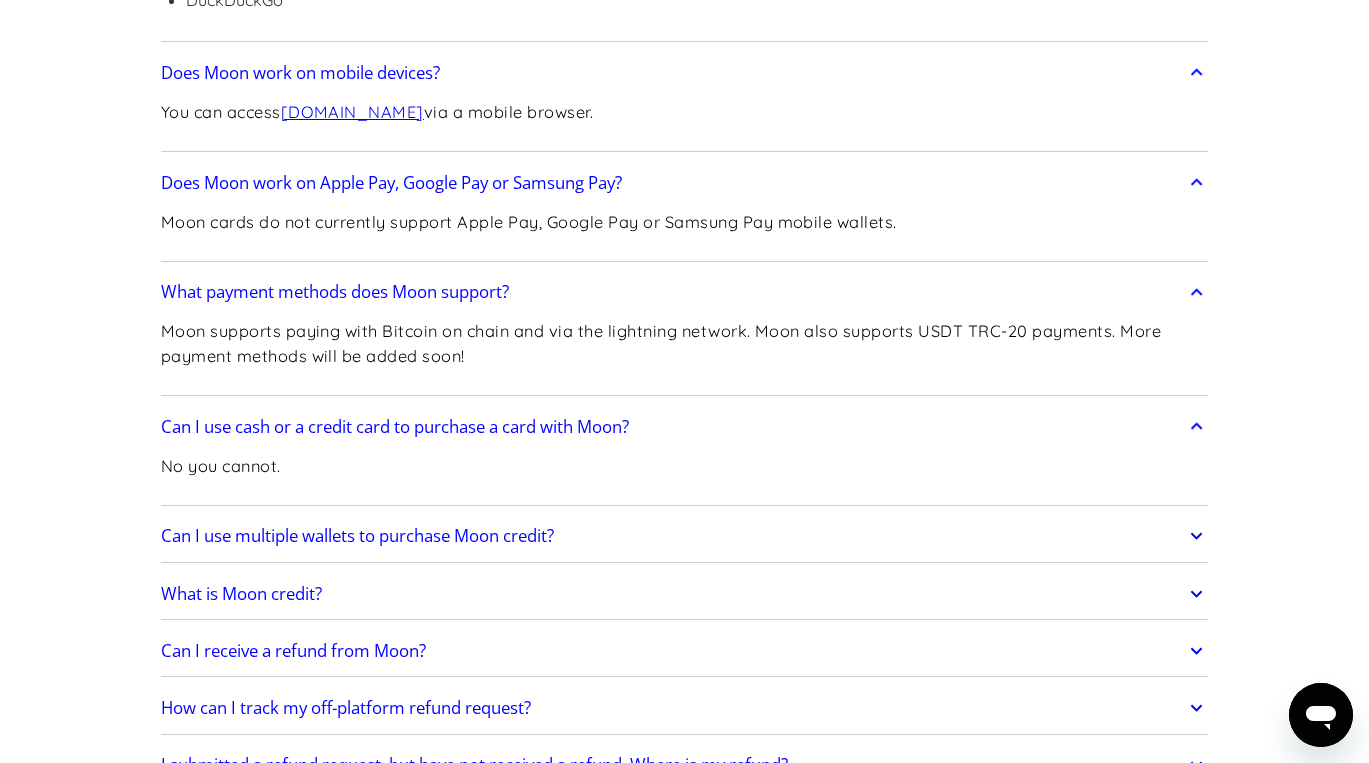scroll, scrollTop: 1290, scrollLeft: 0, axis: vertical 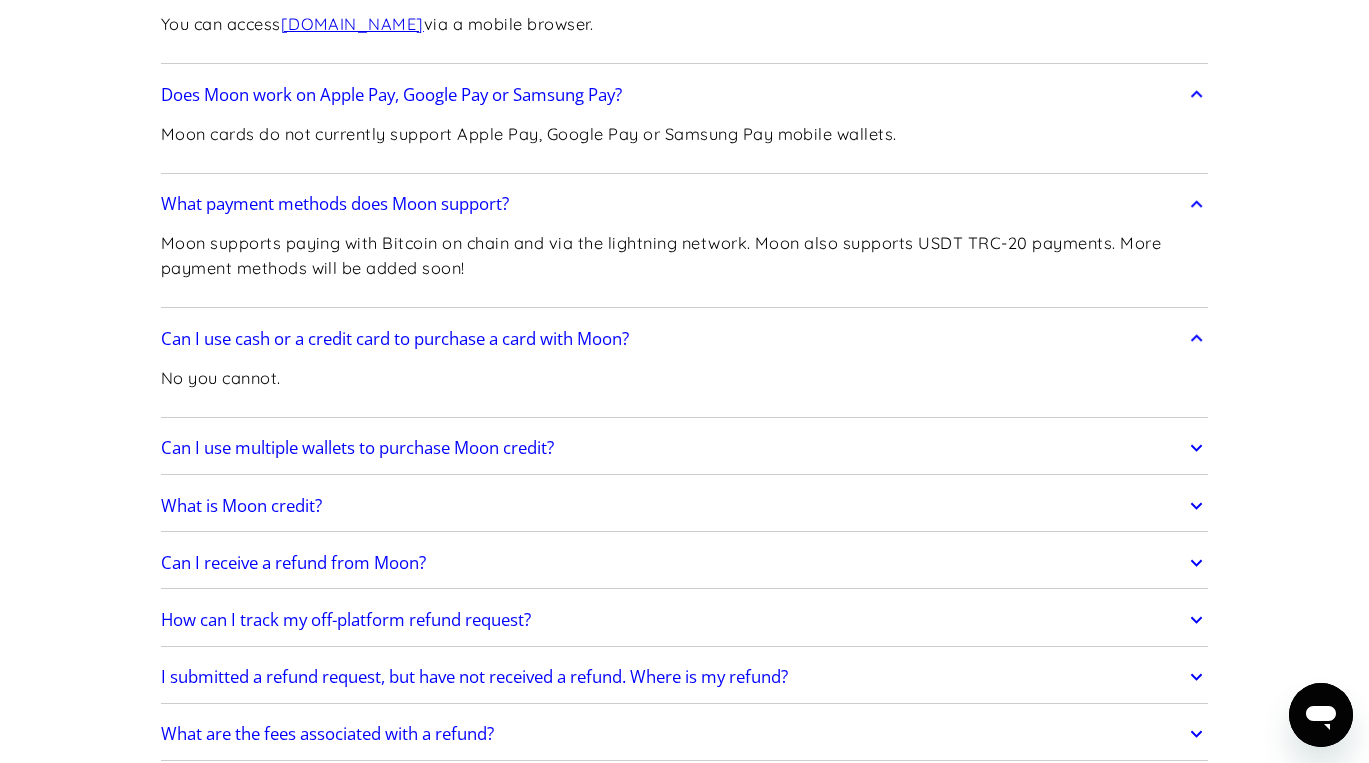 click on "Can I use multiple wallets to purchase Moon credit?" at bounding box center [685, 449] 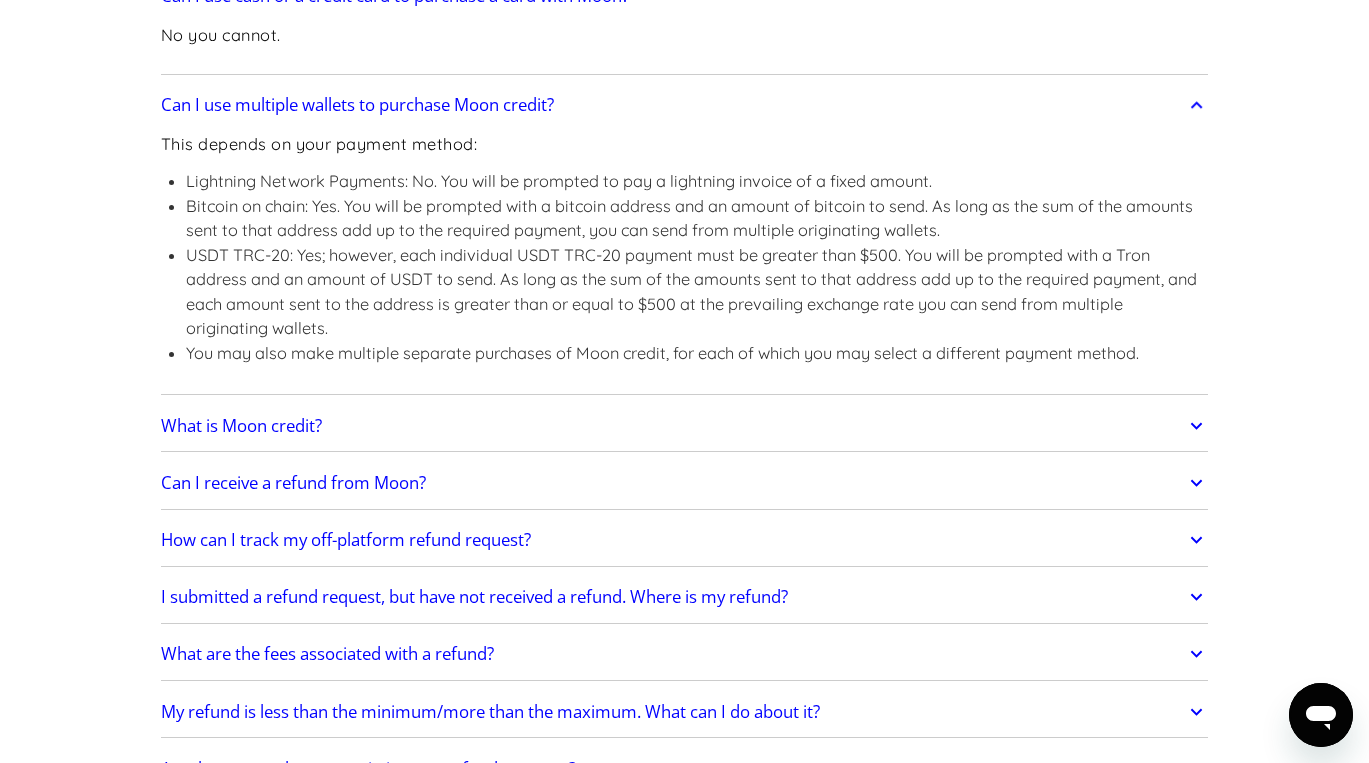 scroll, scrollTop: 1635, scrollLeft: 0, axis: vertical 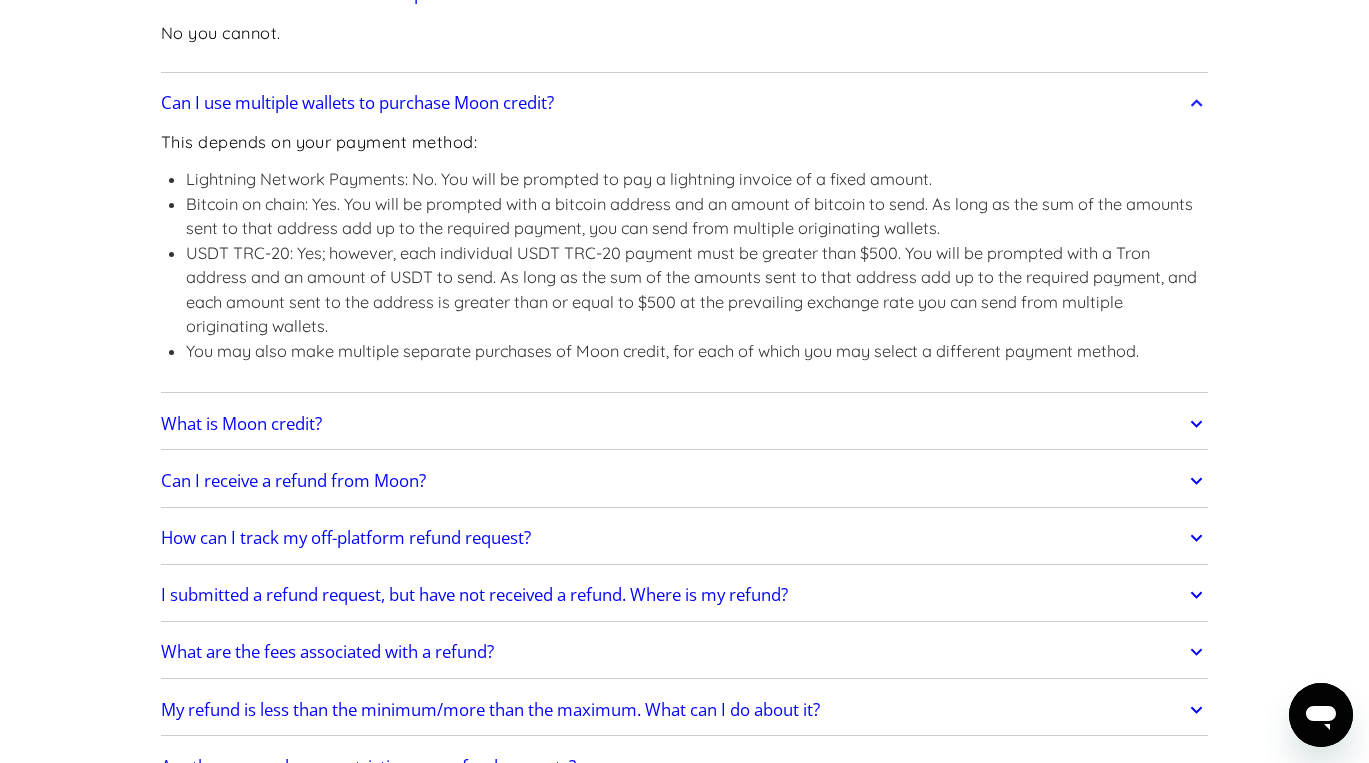 click on "What is Moon credit?" at bounding box center (685, 424) 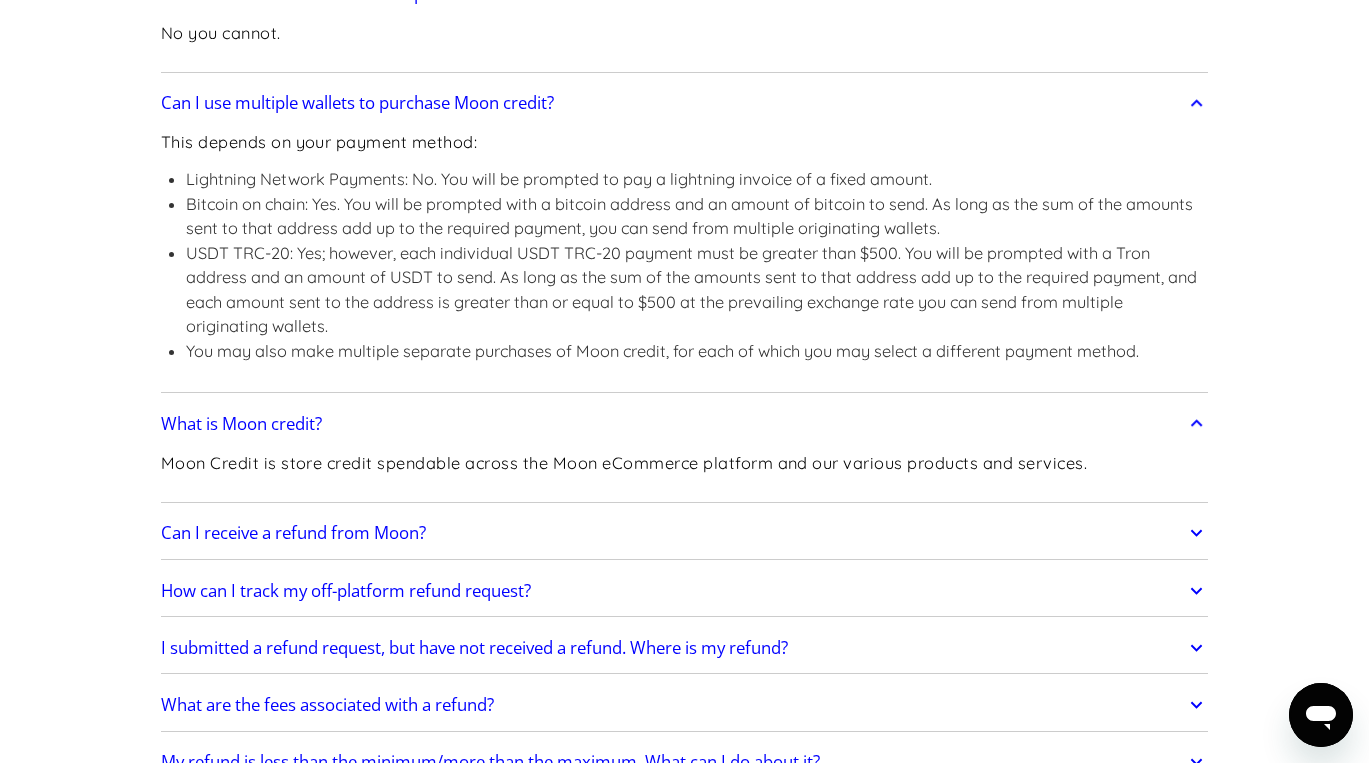 click on "Can I receive a refund from Moon?" at bounding box center (685, 534) 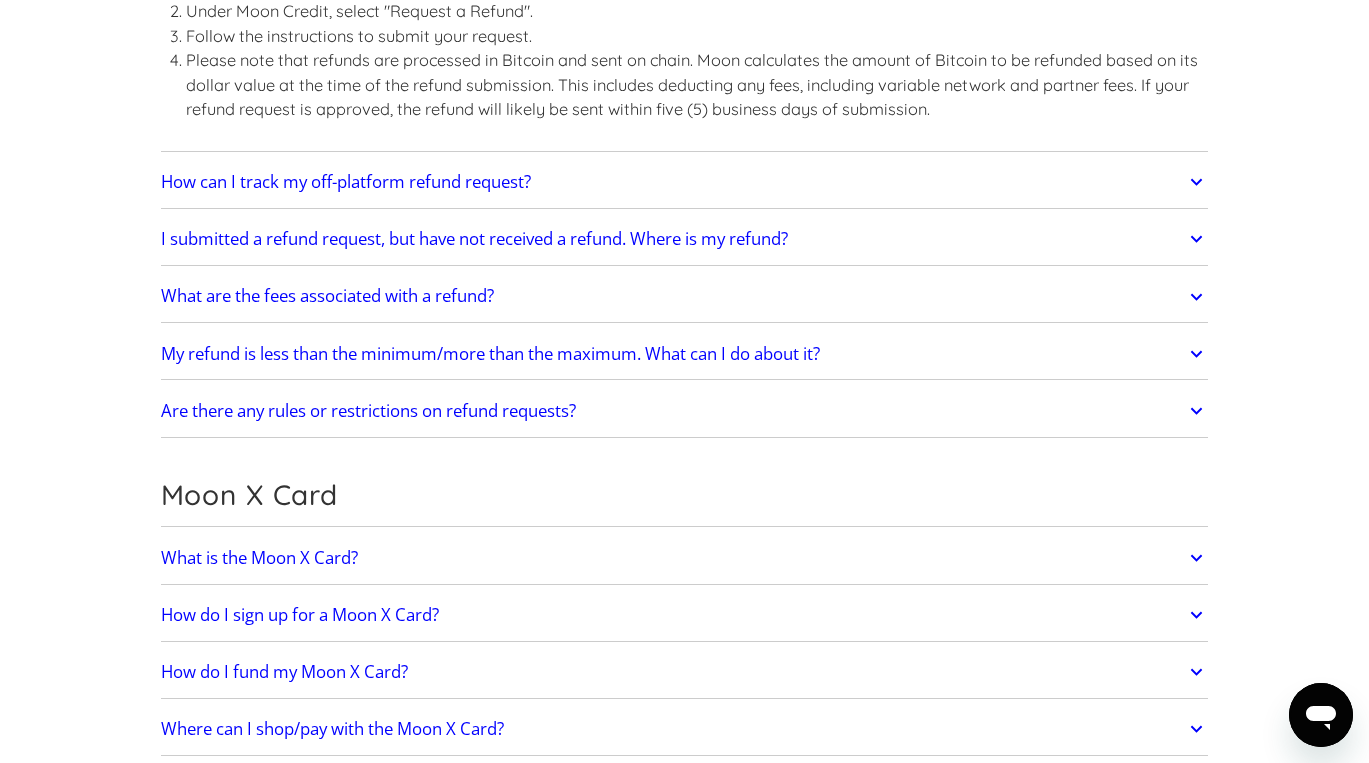 scroll, scrollTop: 2295, scrollLeft: 0, axis: vertical 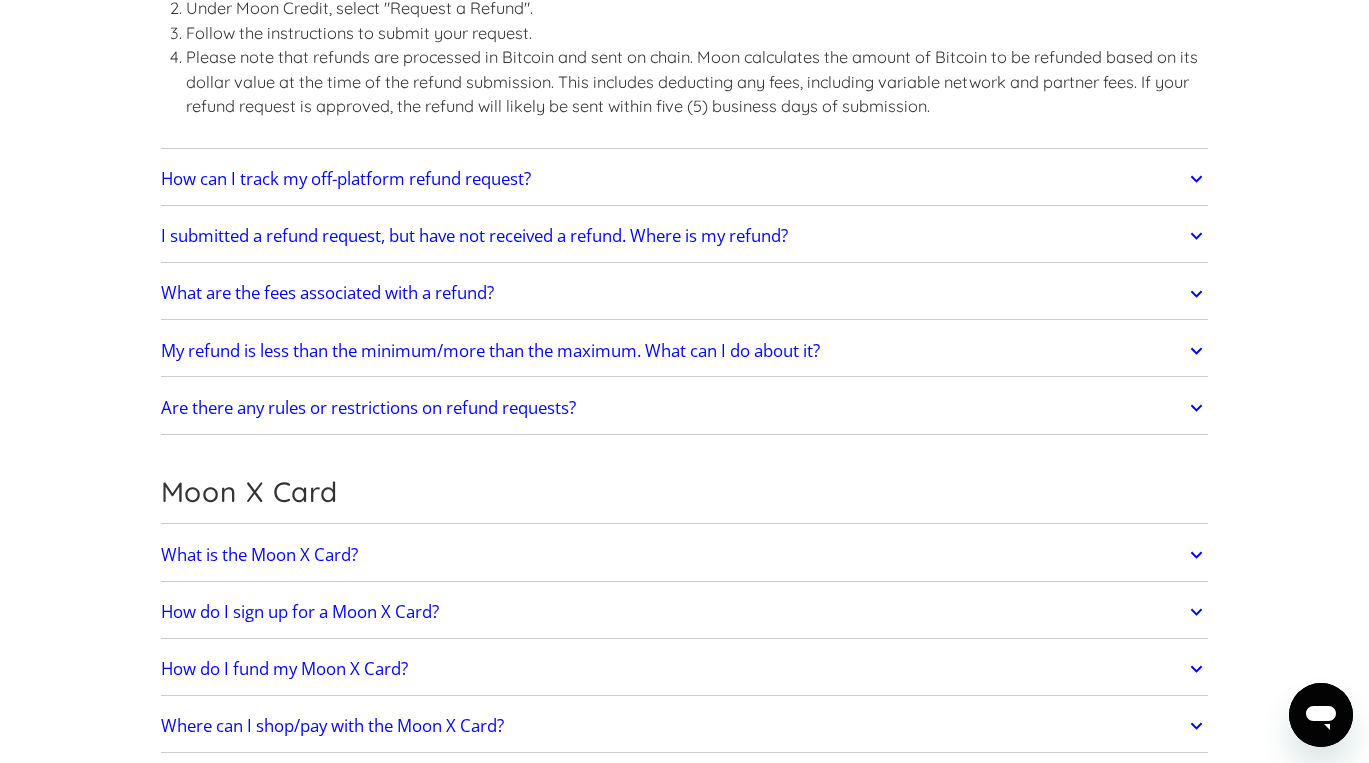 click on "What is the Moon X Card?" at bounding box center [685, 555] 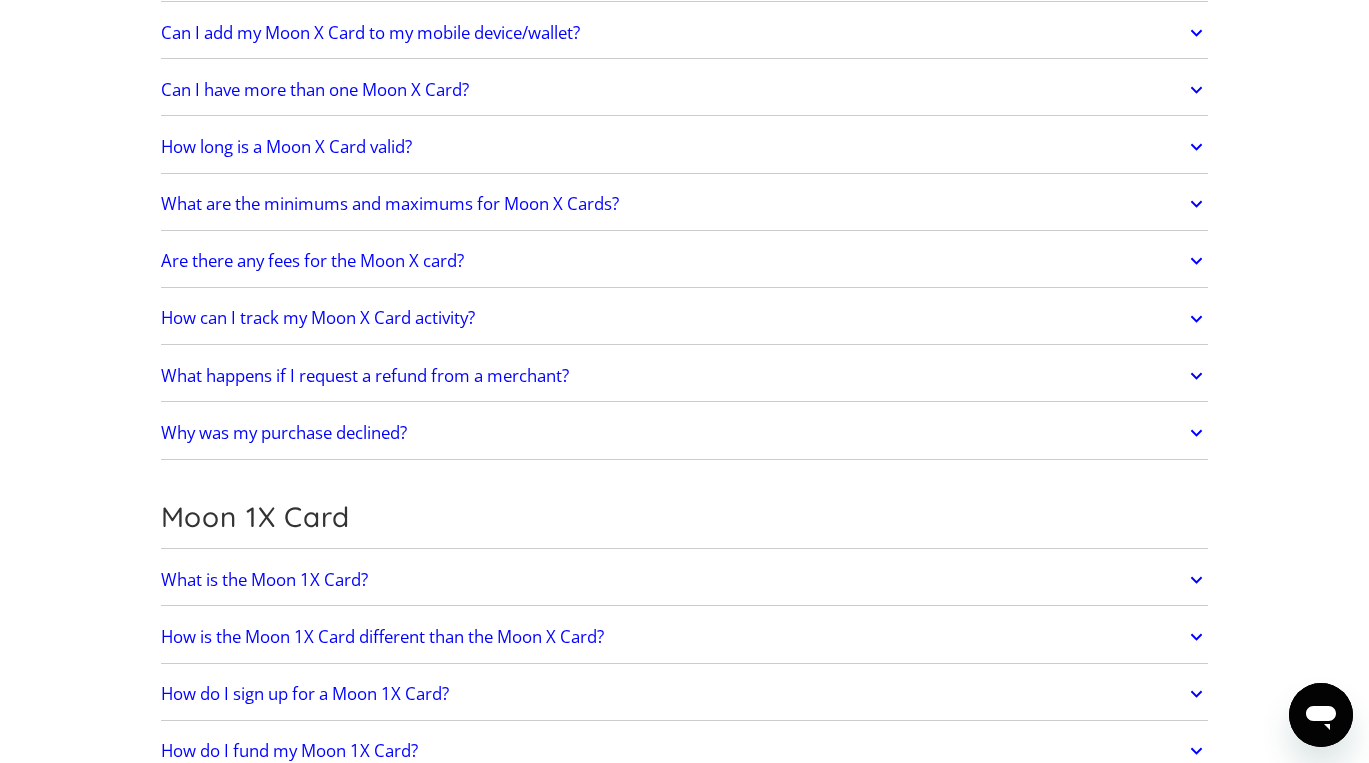 scroll, scrollTop: 3214, scrollLeft: 0, axis: vertical 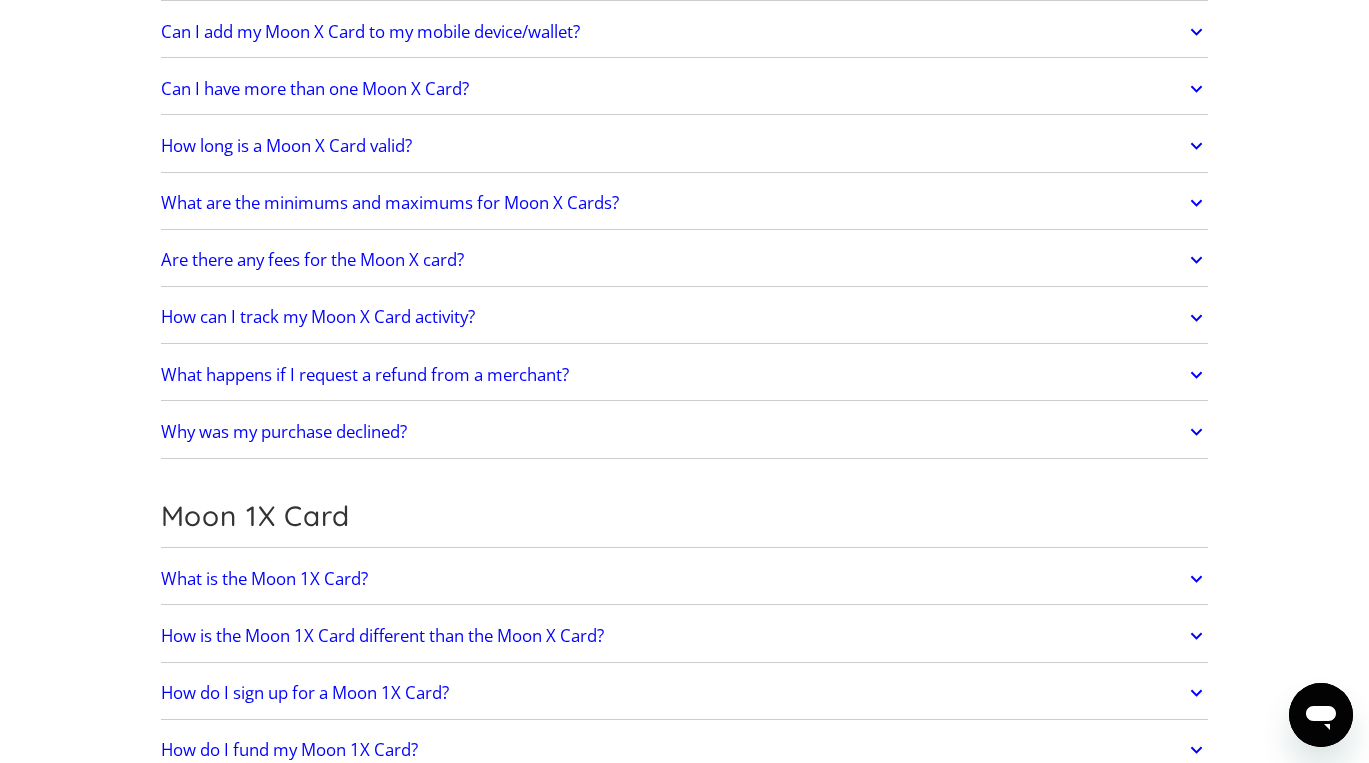 click on "What is the Moon 1X Card?" at bounding box center (685, -364) 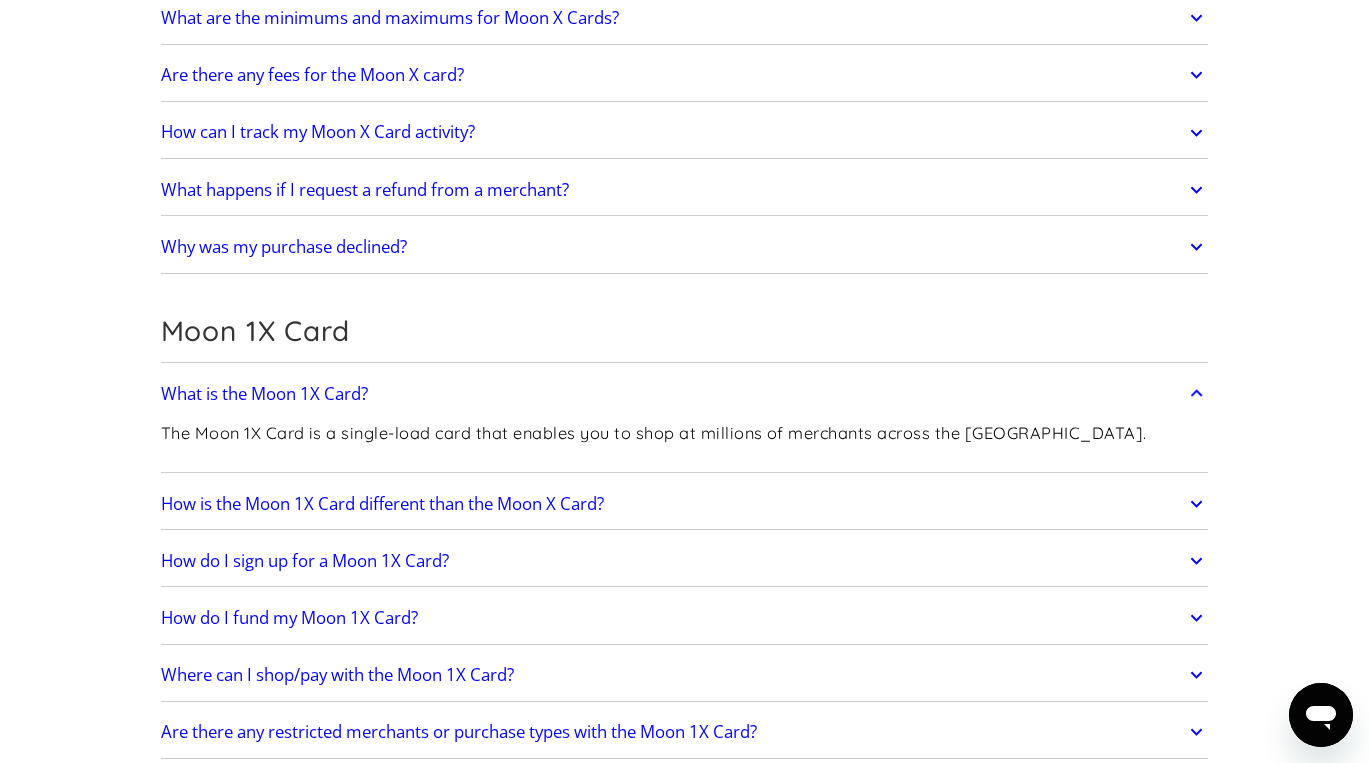 scroll, scrollTop: 3401, scrollLeft: 0, axis: vertical 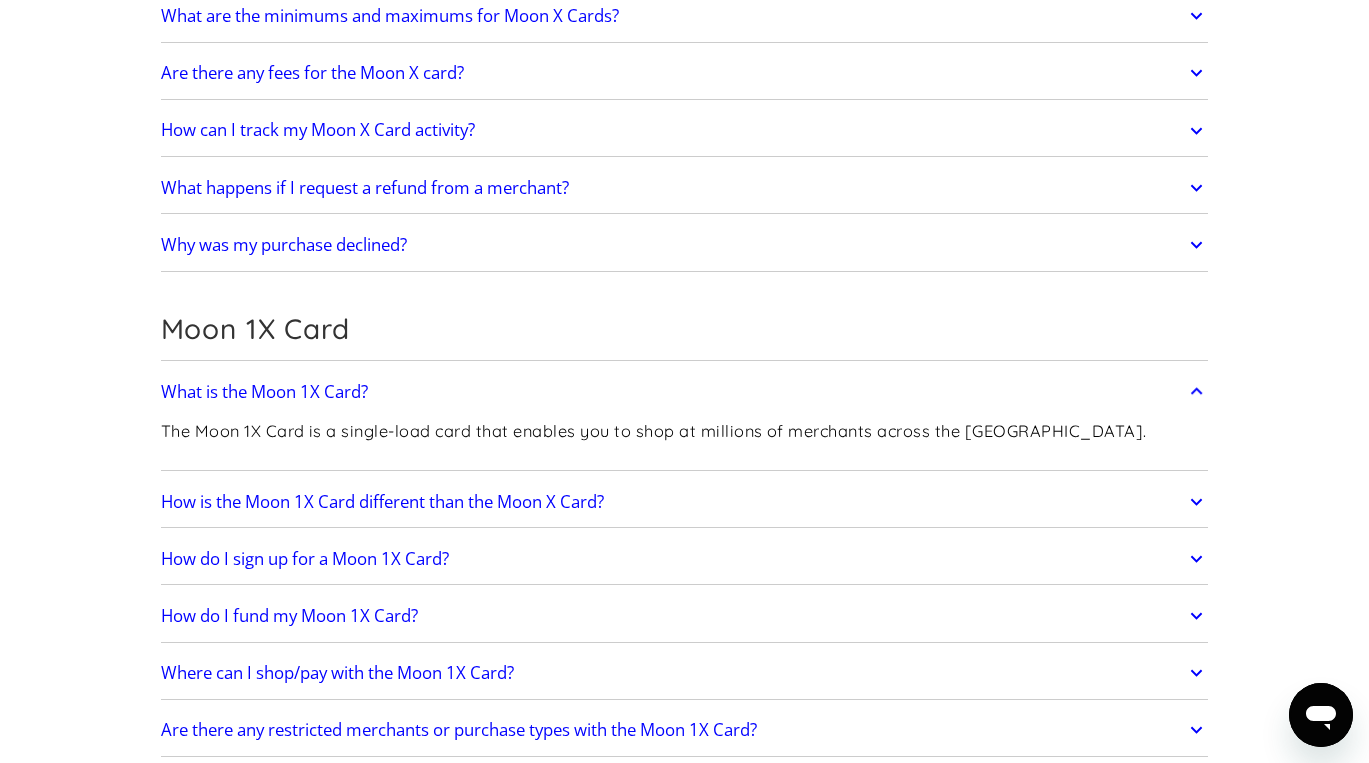 click on "How is the Moon 1X Card different than the Moon X Card?" at bounding box center [685, 502] 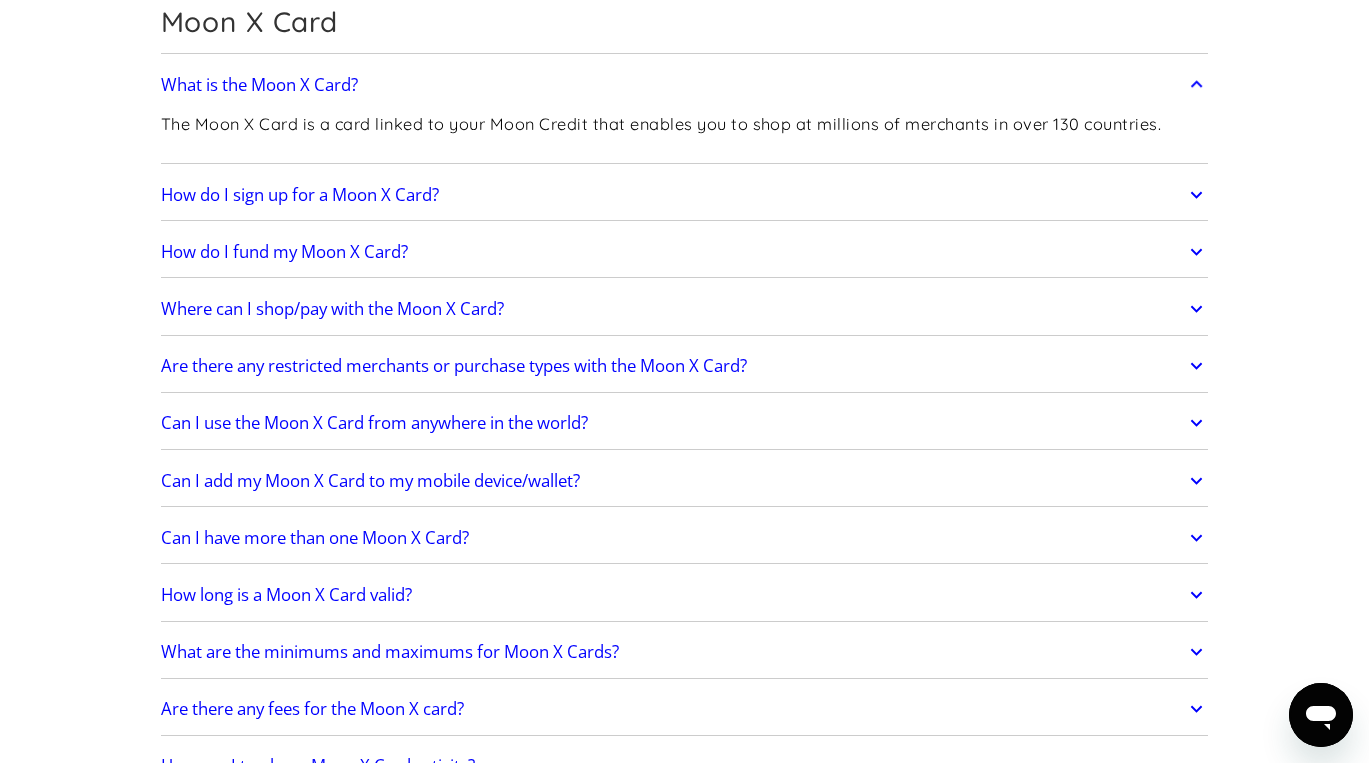 scroll, scrollTop: 2735, scrollLeft: 0, axis: vertical 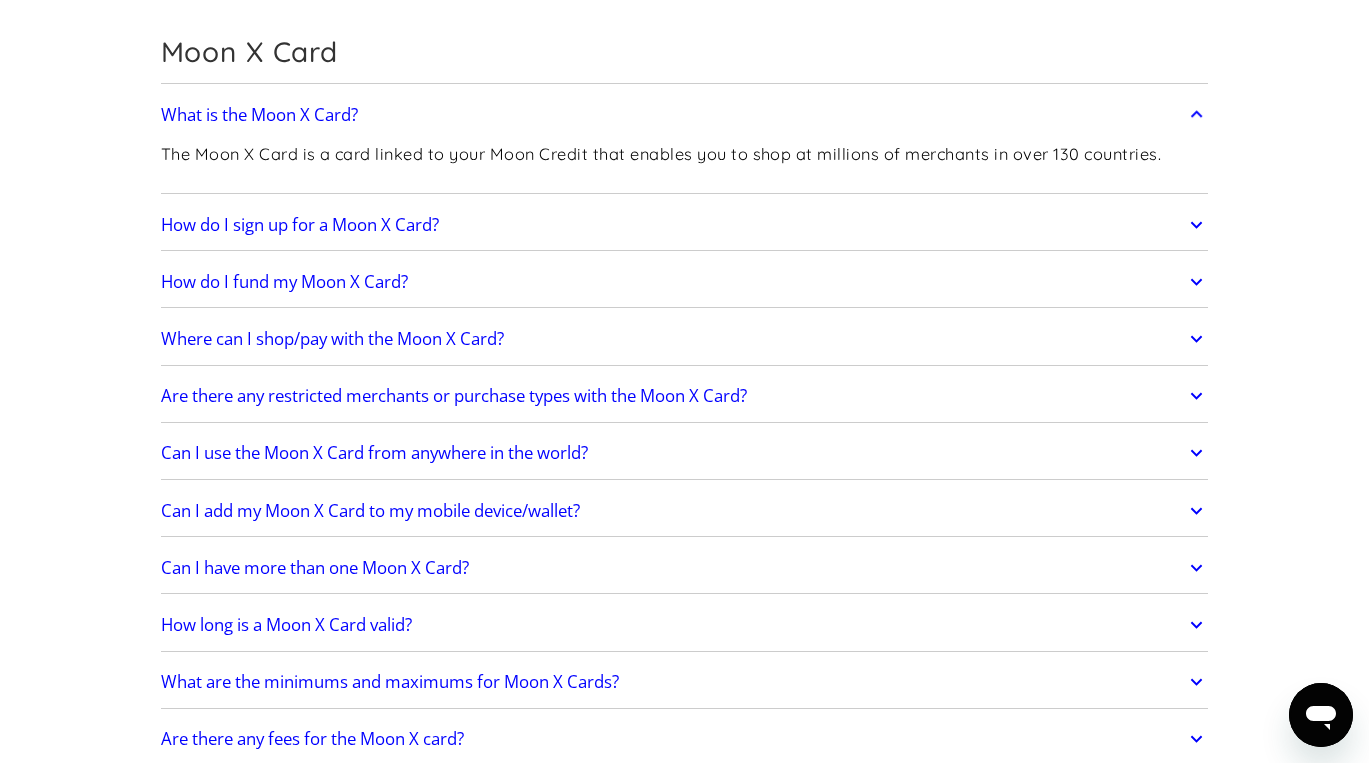 click on "How do I sign up for a Moon X Card?" at bounding box center (685, 225) 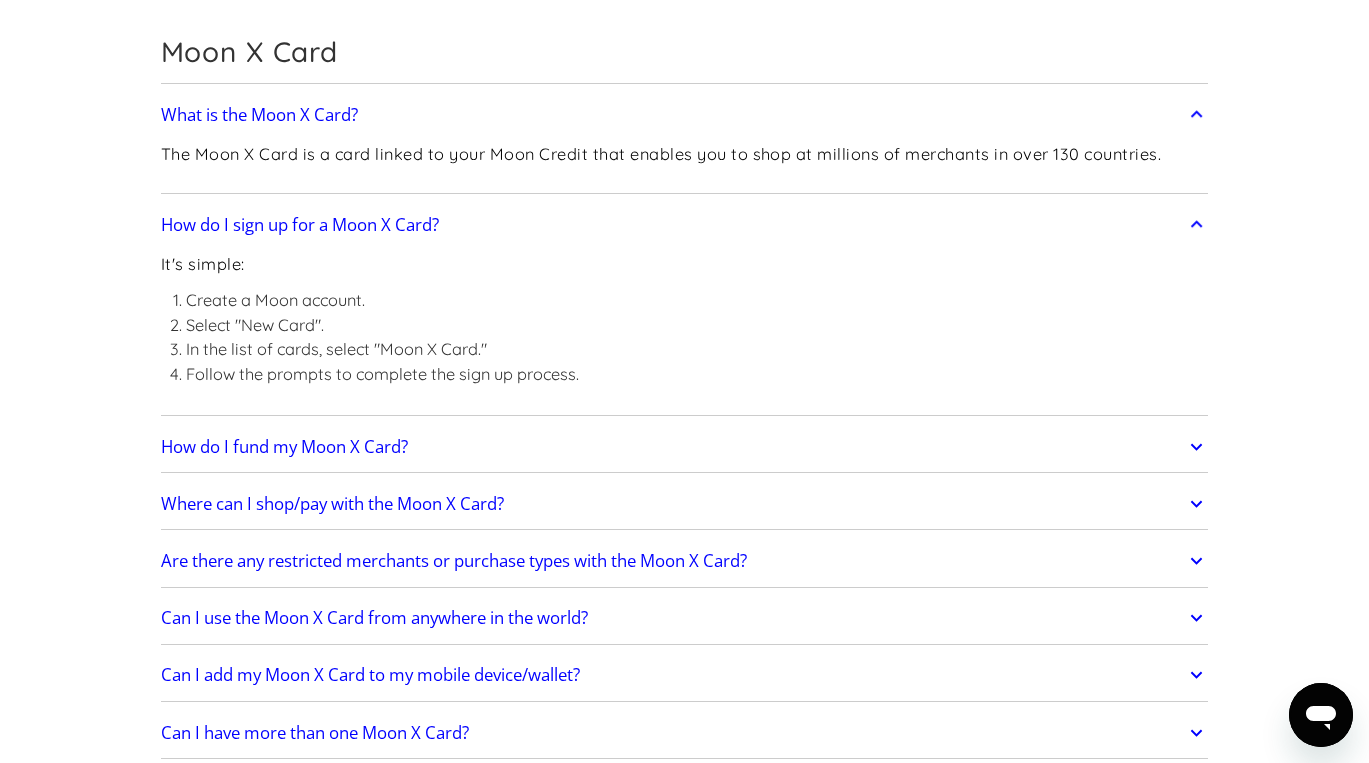 click on "How do I fund my Moon X Card?" at bounding box center (685, 447) 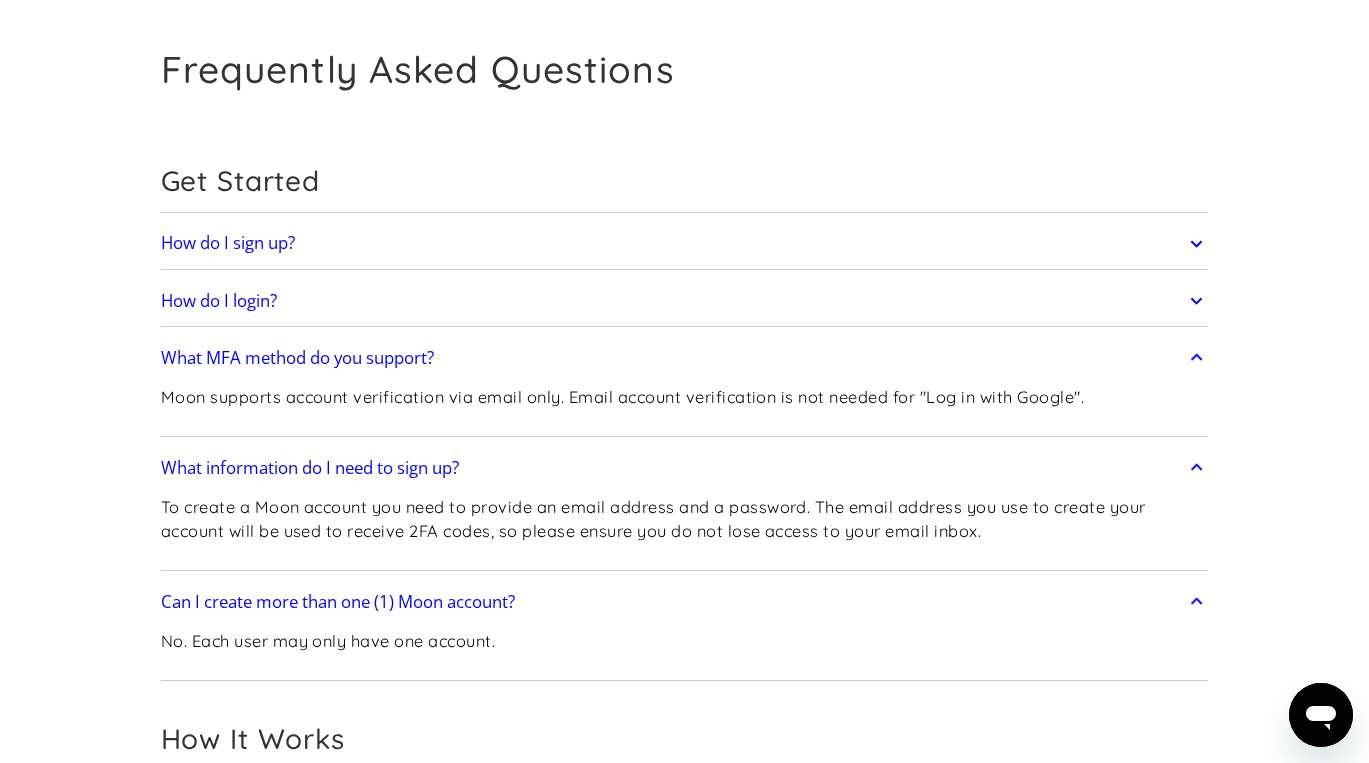 scroll, scrollTop: 0, scrollLeft: 0, axis: both 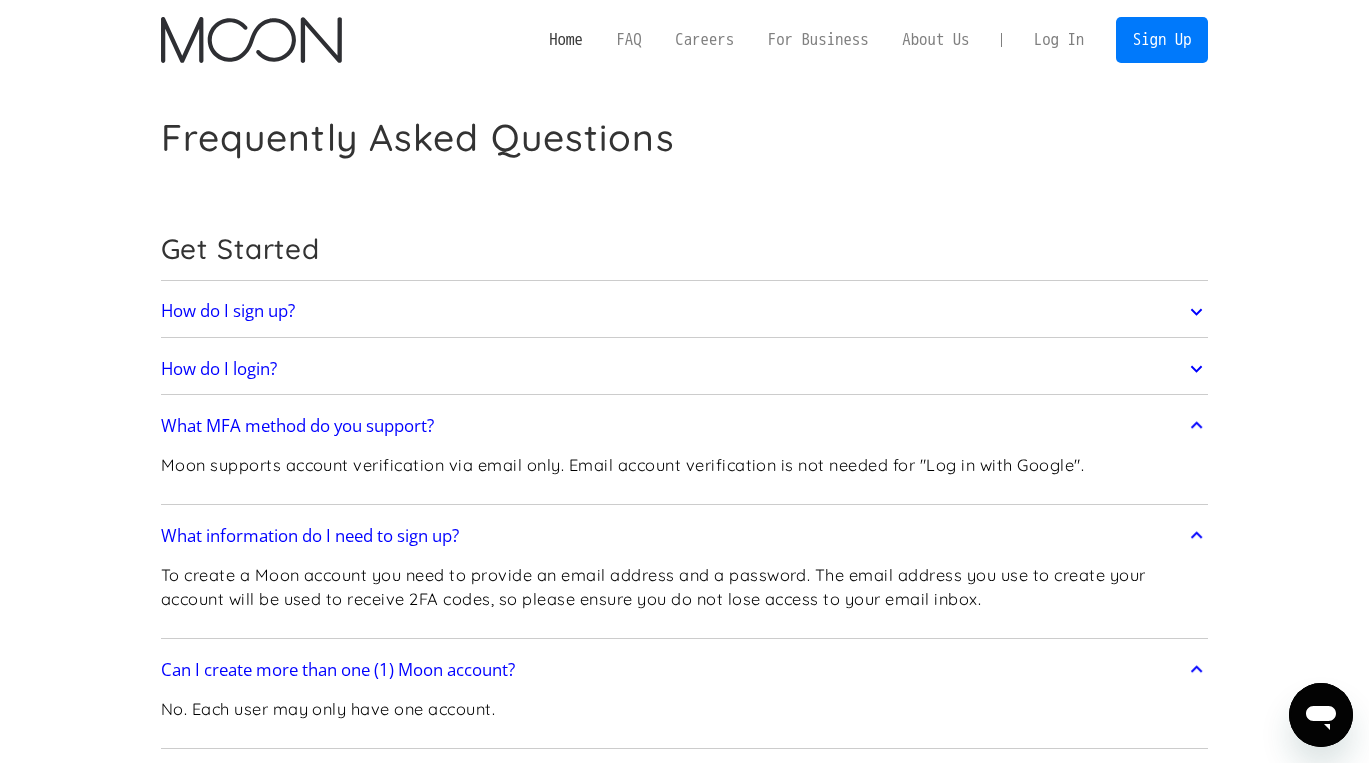 click on "Home" at bounding box center [565, 39] 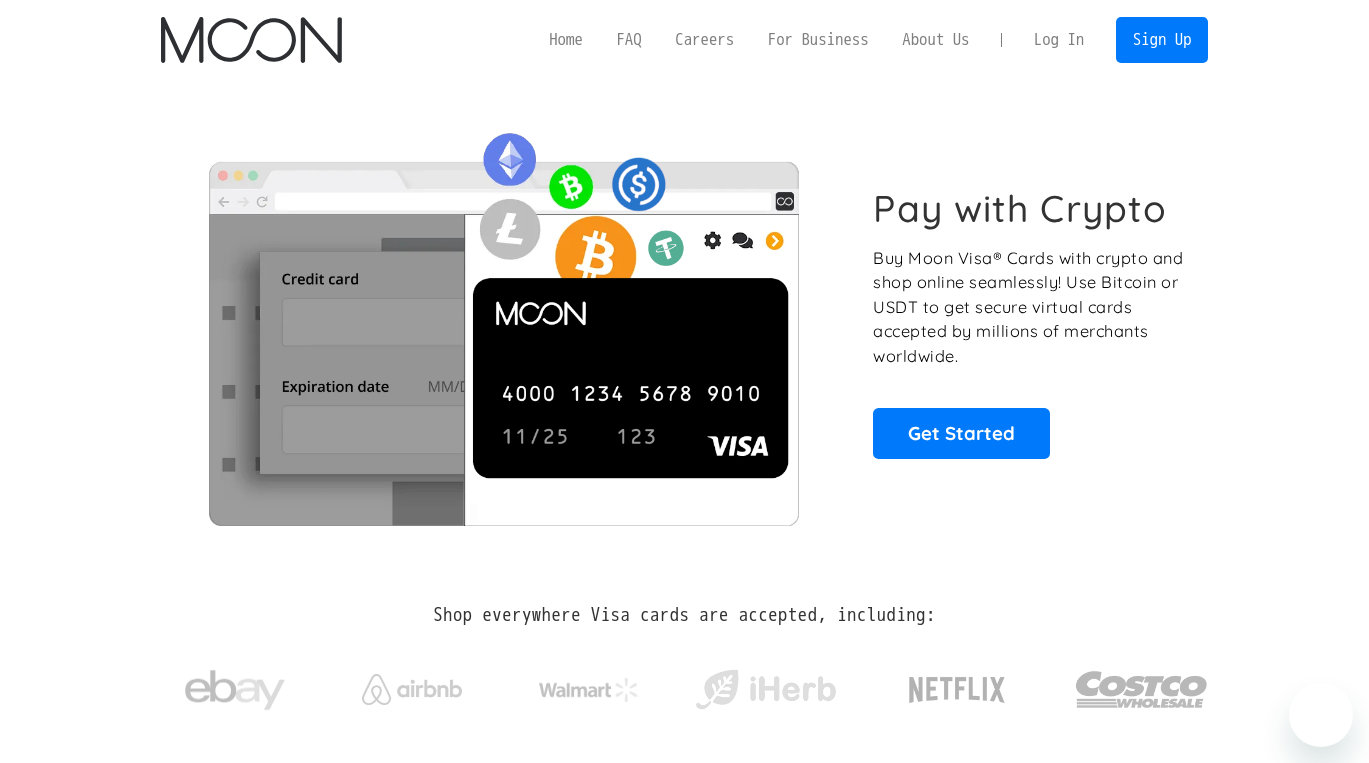 scroll, scrollTop: 0, scrollLeft: 0, axis: both 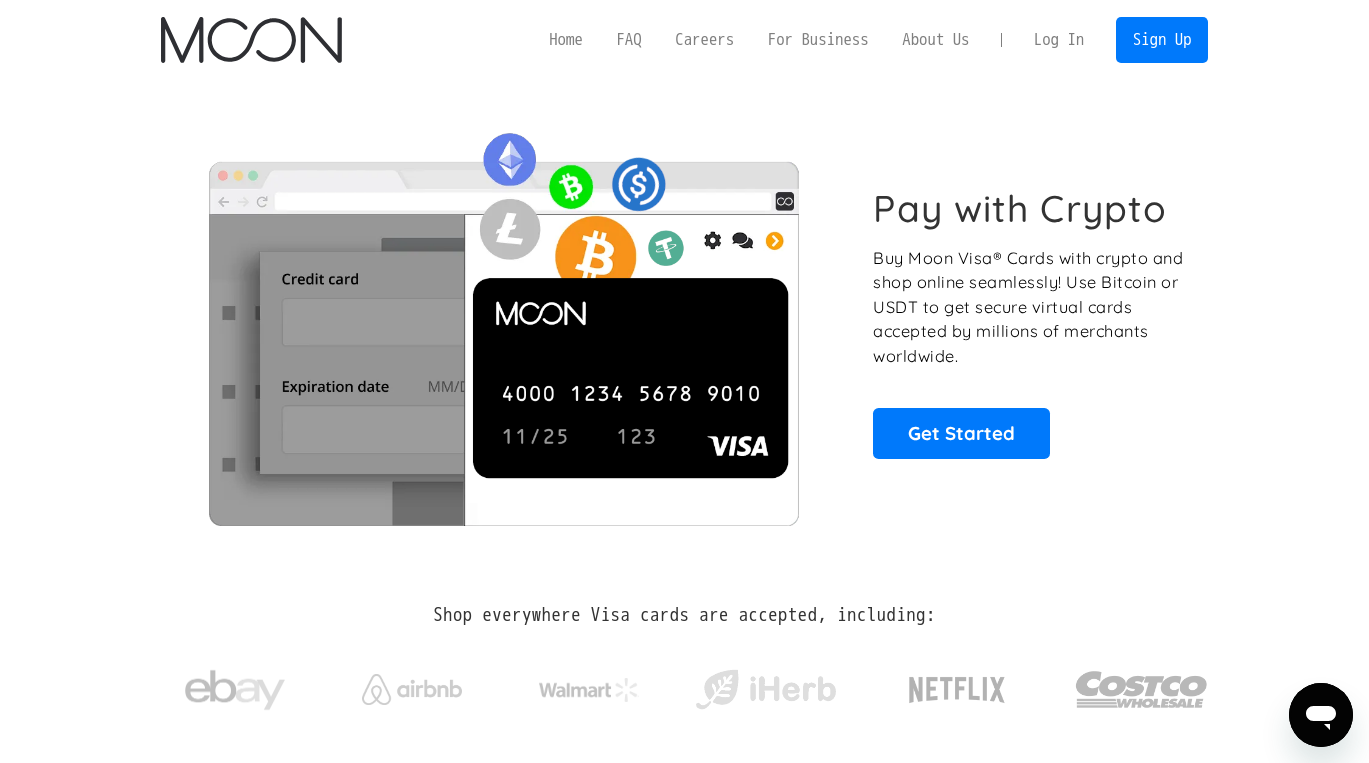 click on "Log In" at bounding box center (1059, 40) 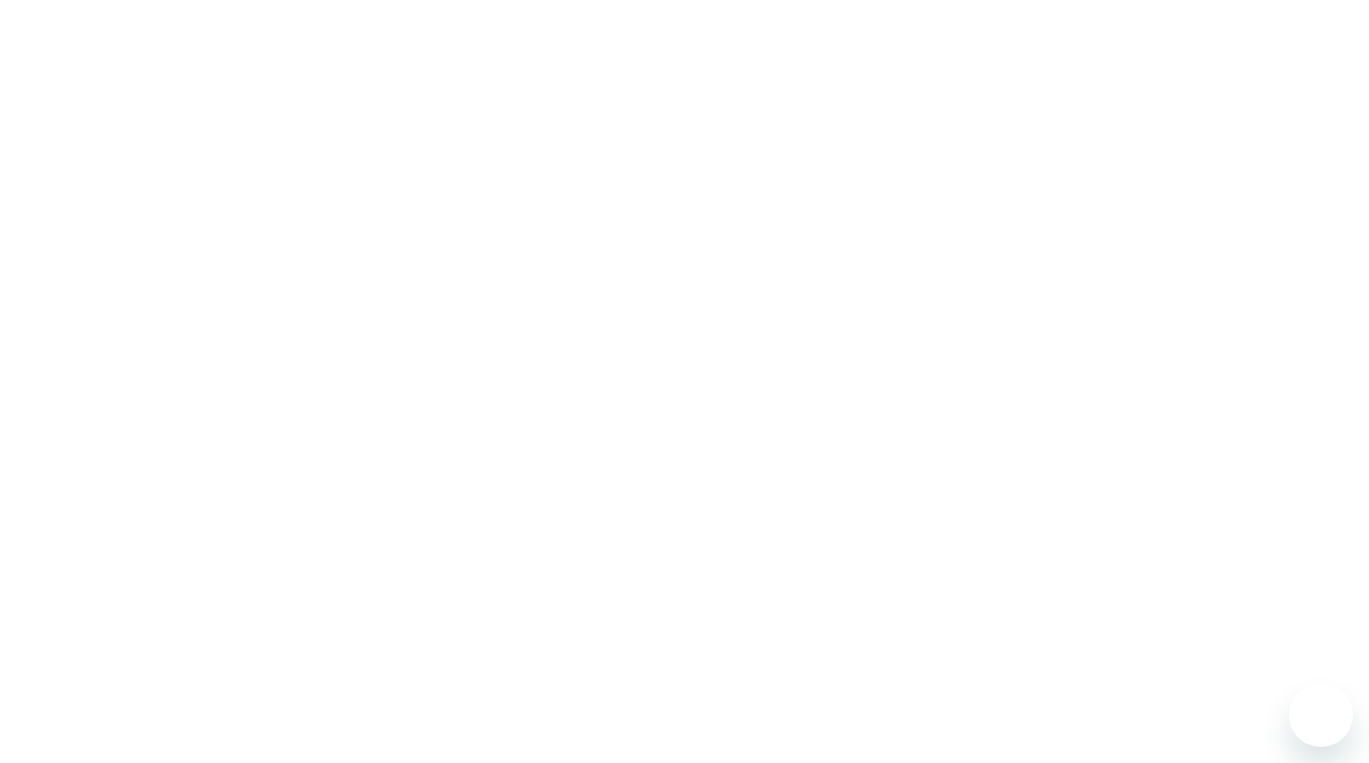 scroll, scrollTop: 0, scrollLeft: 0, axis: both 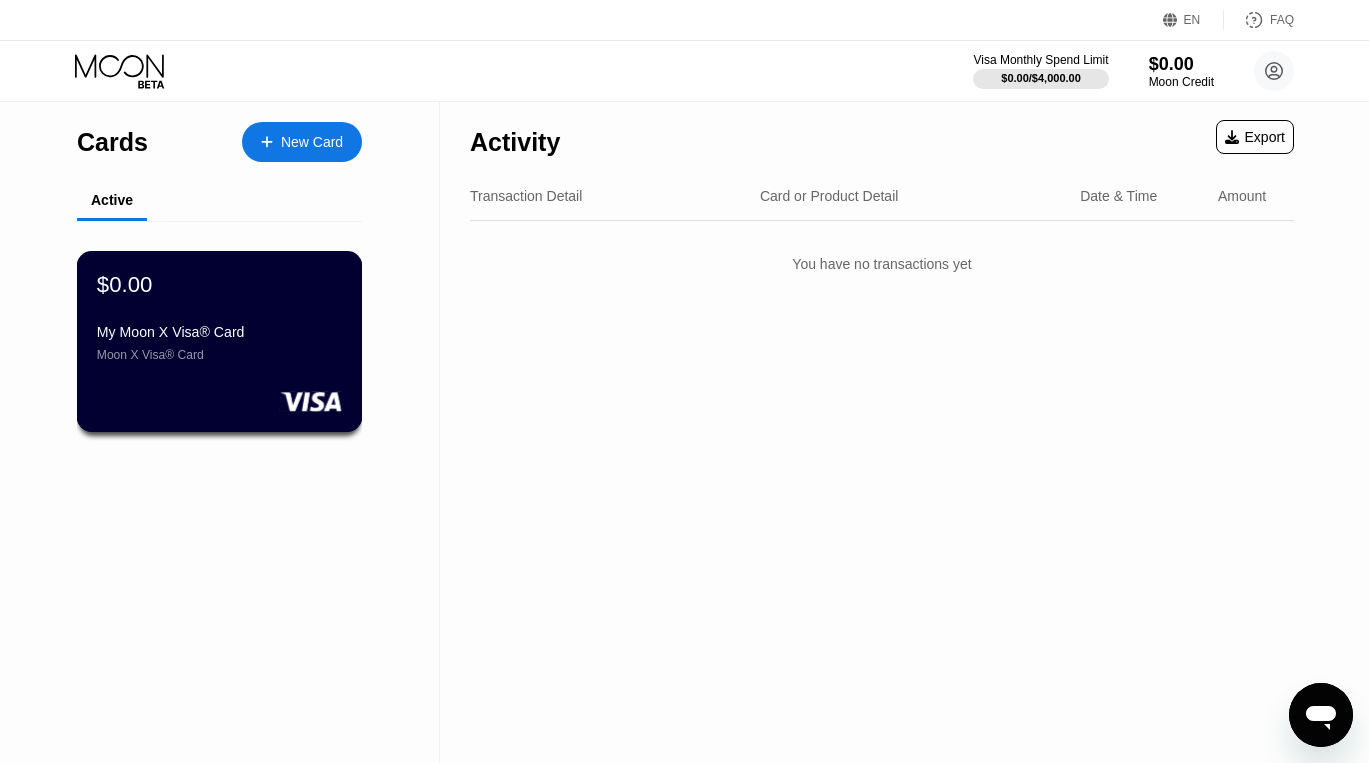 click on "My Moon X Visa® Card Moon X Visa® Card" at bounding box center (219, 343) 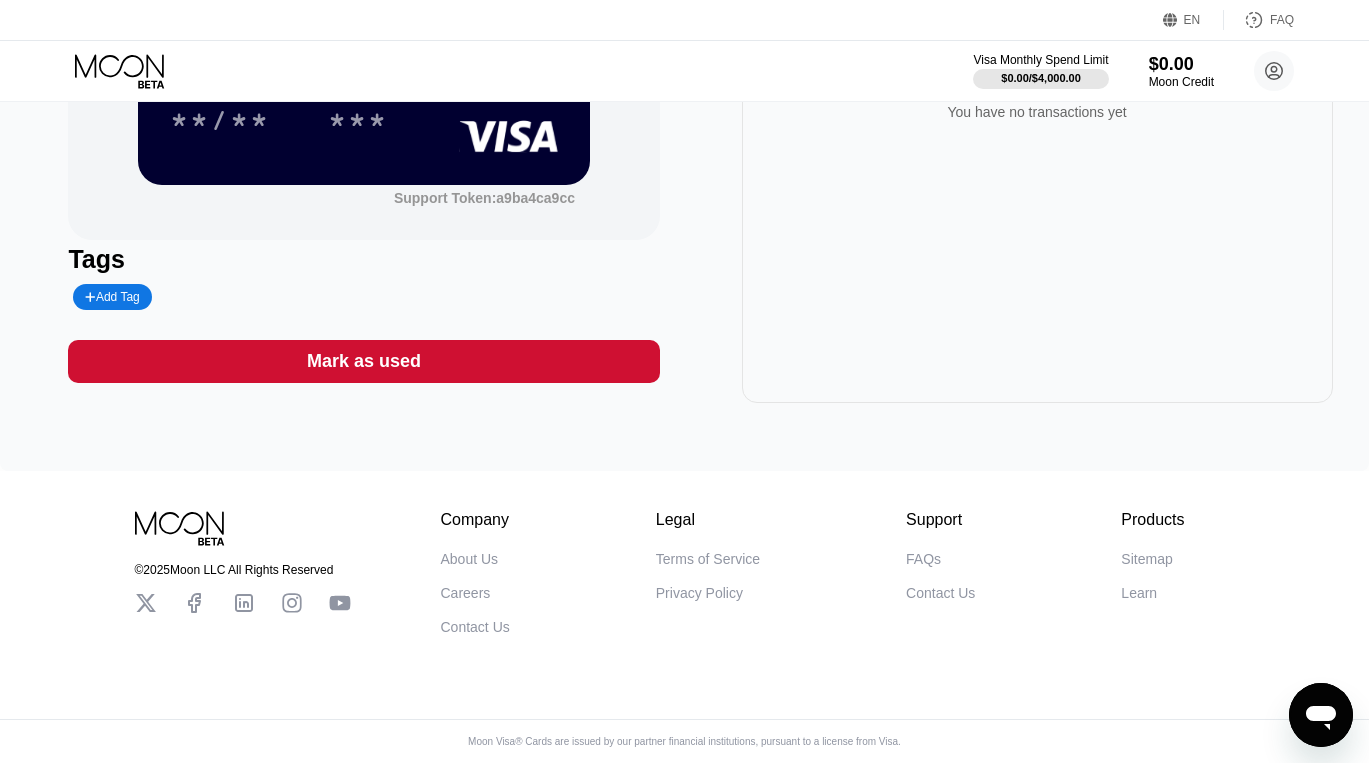 scroll, scrollTop: 0, scrollLeft: 0, axis: both 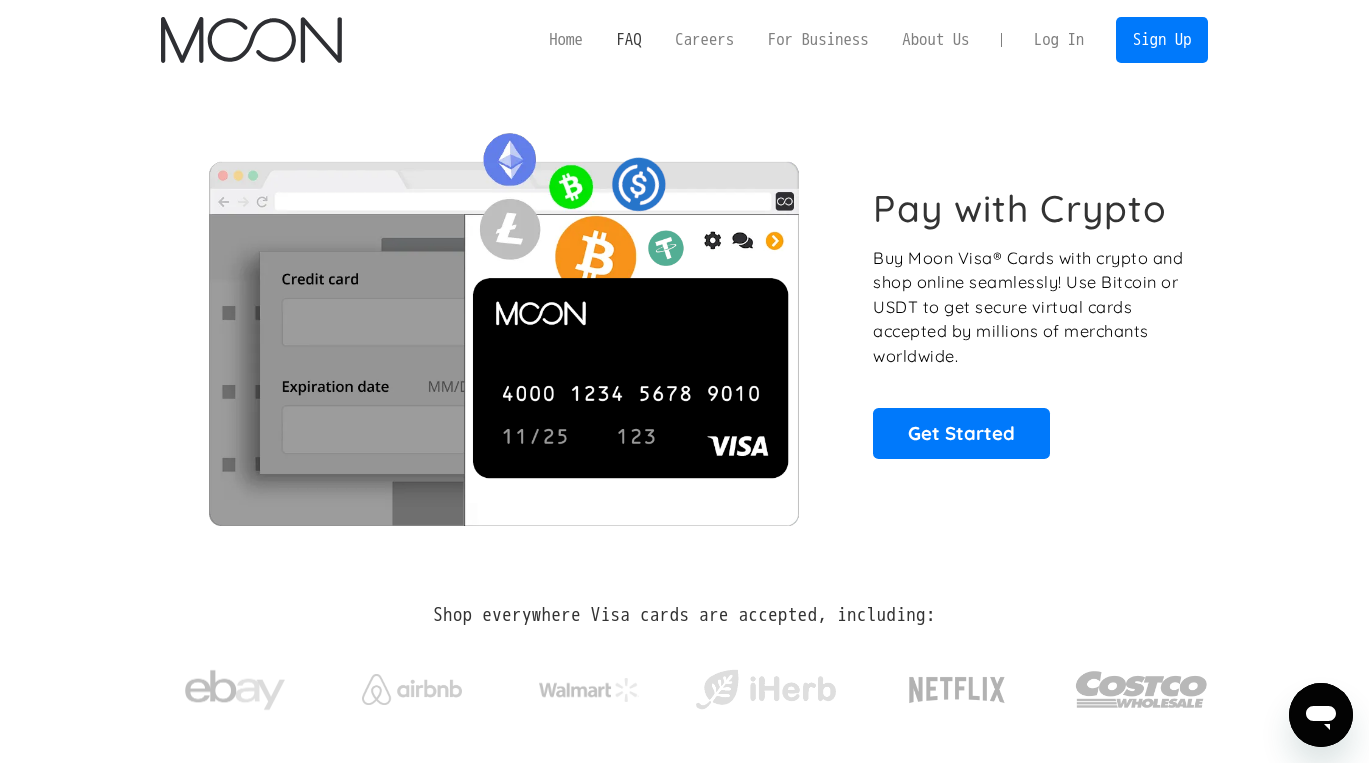 click on "FAQ" at bounding box center [629, 39] 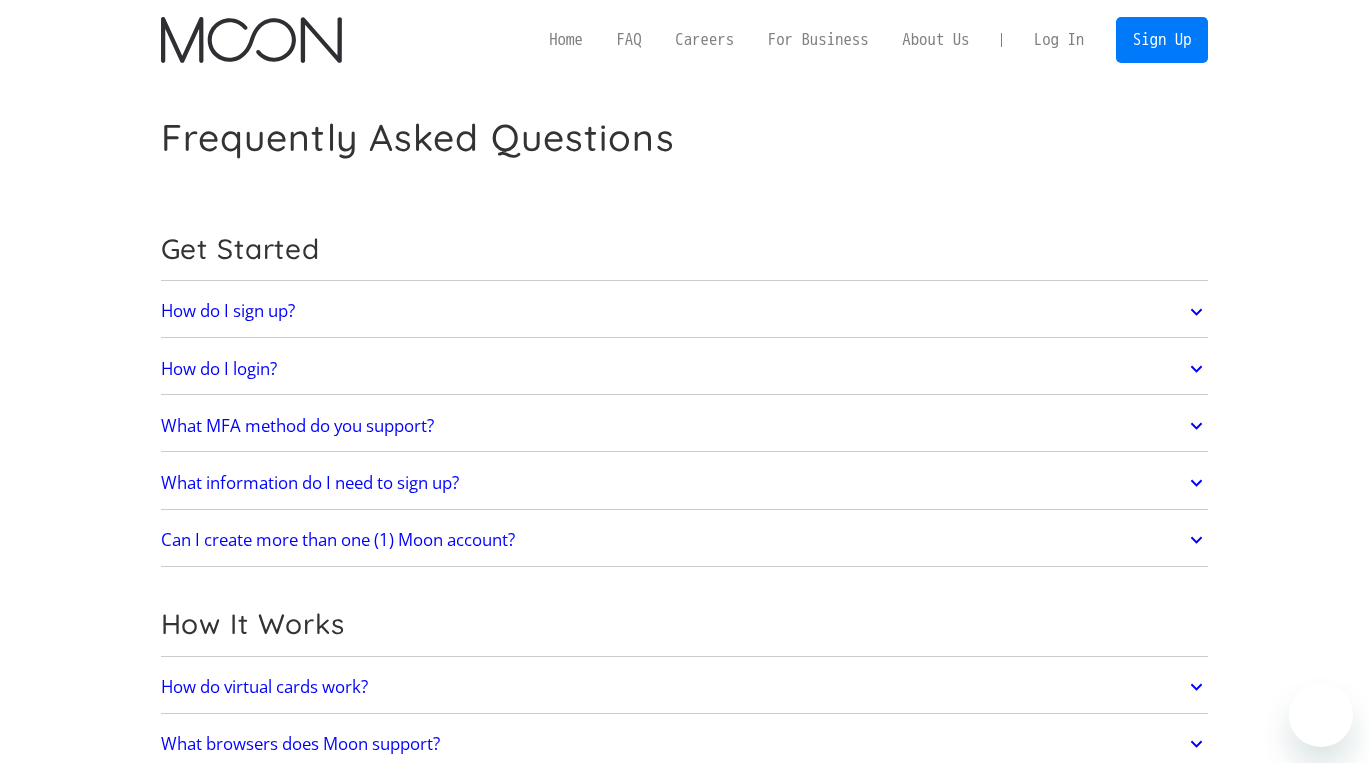 scroll, scrollTop: 0, scrollLeft: 0, axis: both 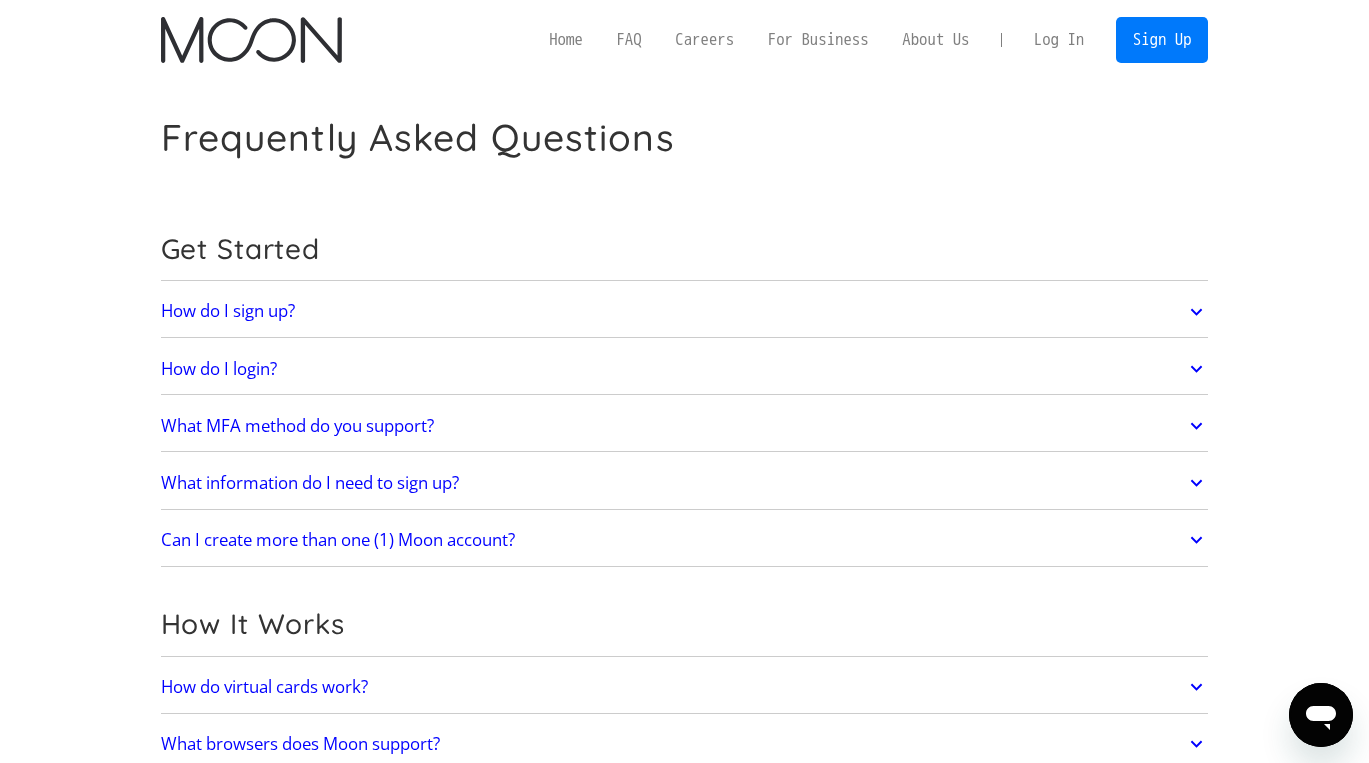 click on "Log In" at bounding box center (1059, 40) 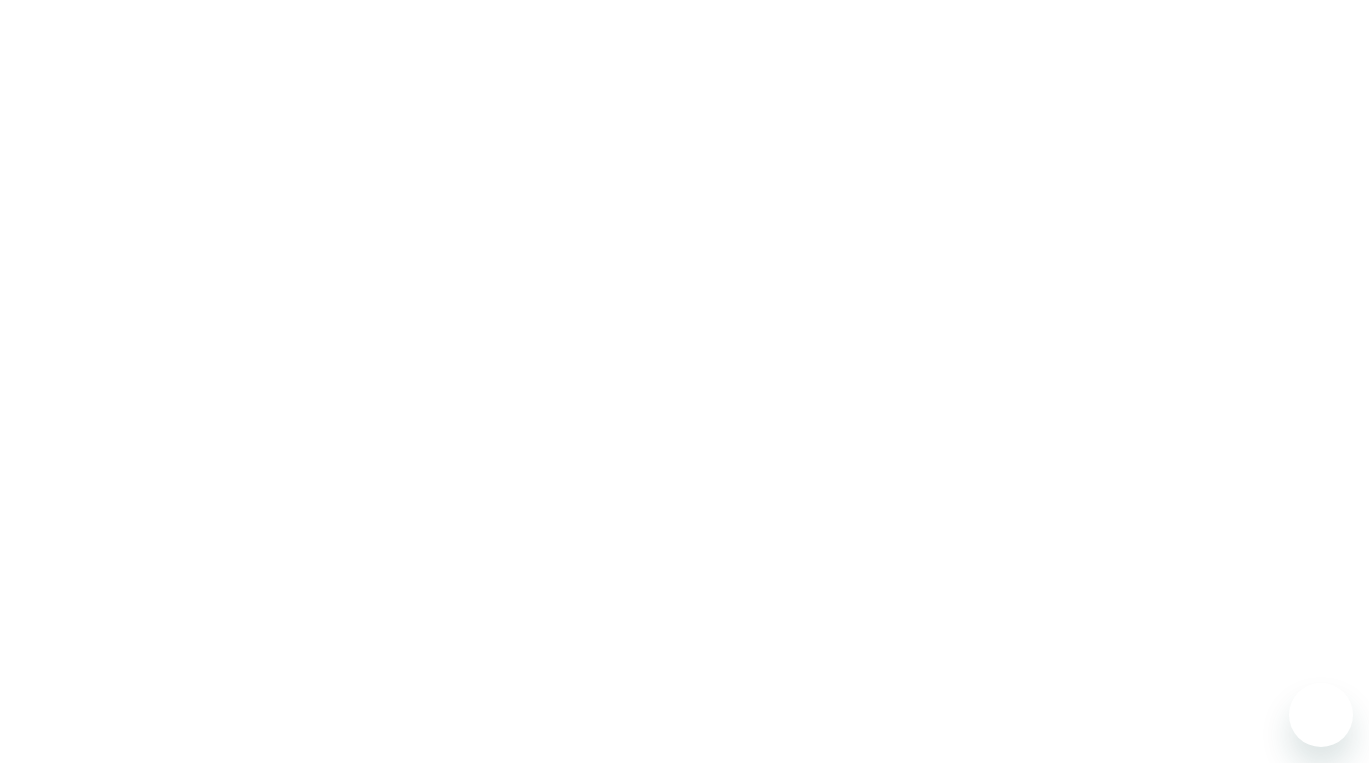 scroll, scrollTop: 0, scrollLeft: 0, axis: both 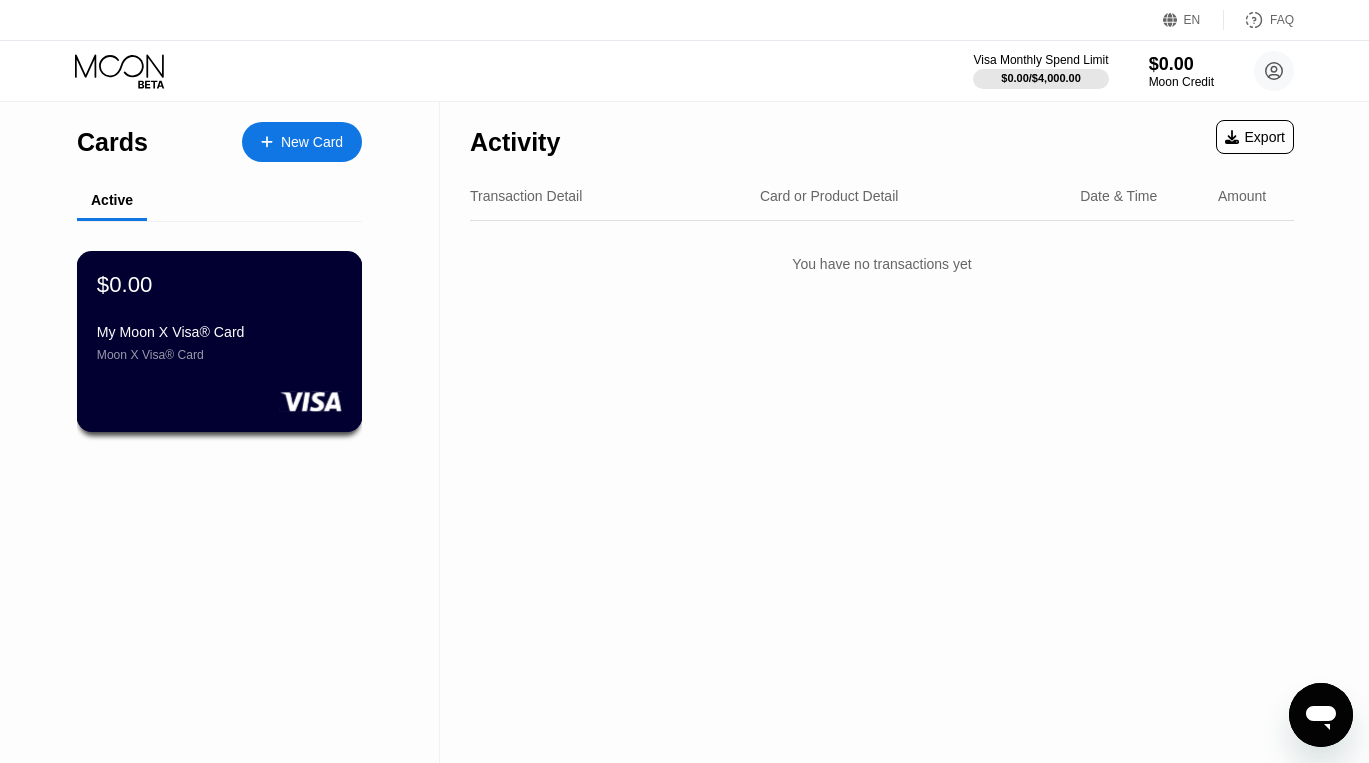 click on "My Moon X Visa® Card Moon X Visa® Card" at bounding box center [219, 343] 